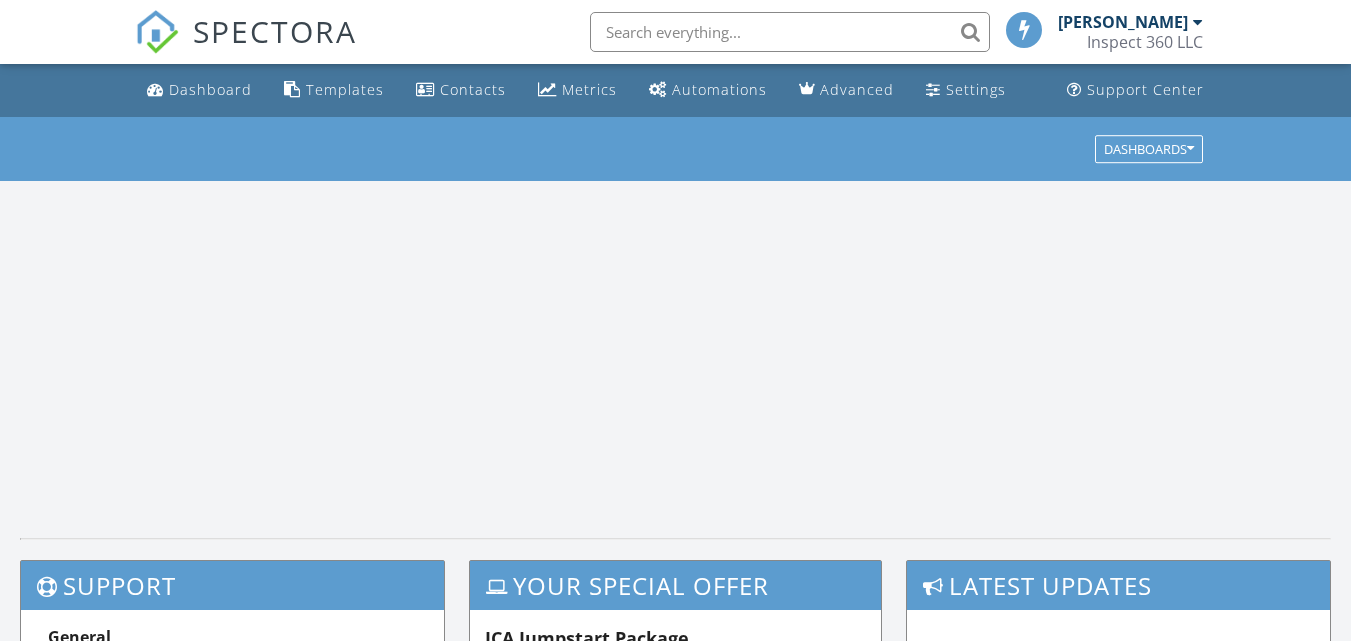 scroll, scrollTop: 0, scrollLeft: 0, axis: both 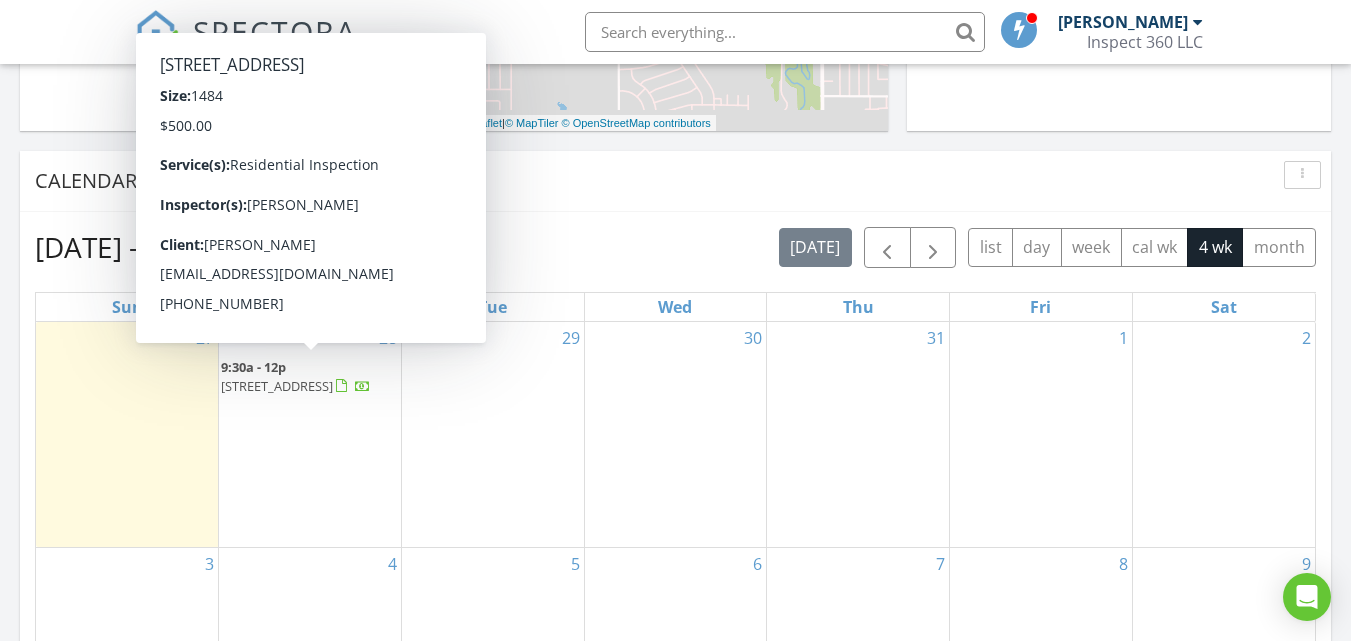 click on "[STREET_ADDRESS]" at bounding box center [296, 386] 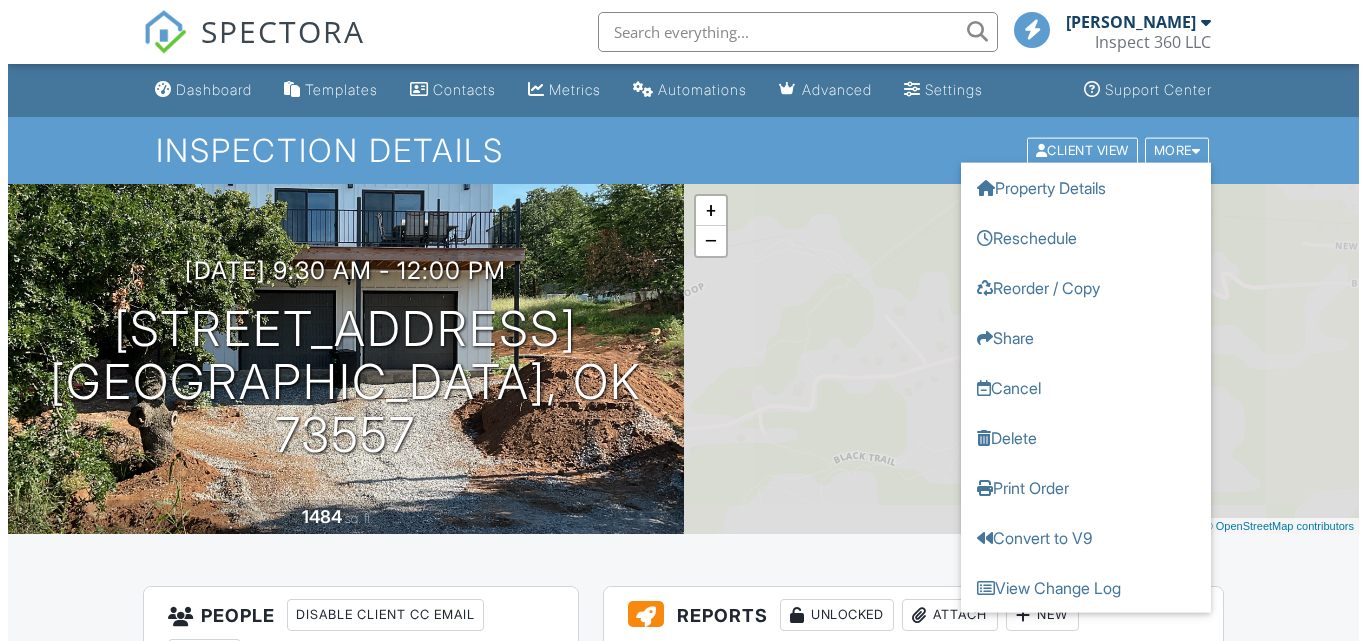 scroll, scrollTop: 0, scrollLeft: 0, axis: both 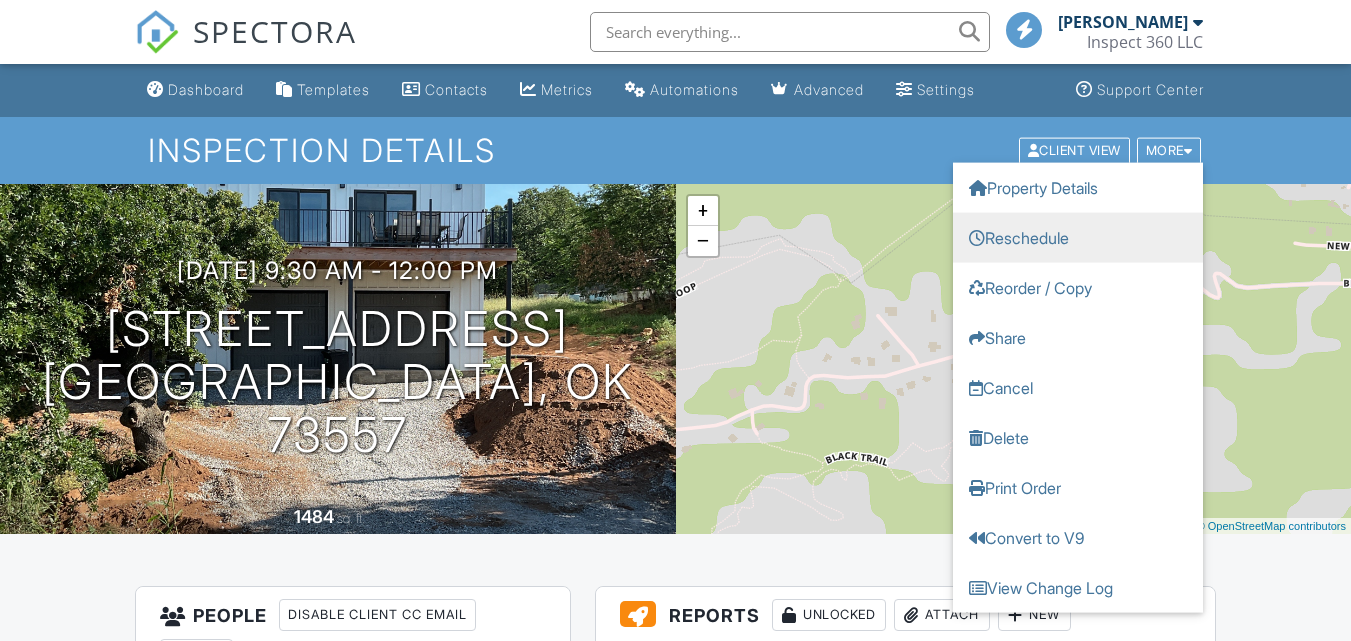 click on "Reschedule" at bounding box center [1078, 237] 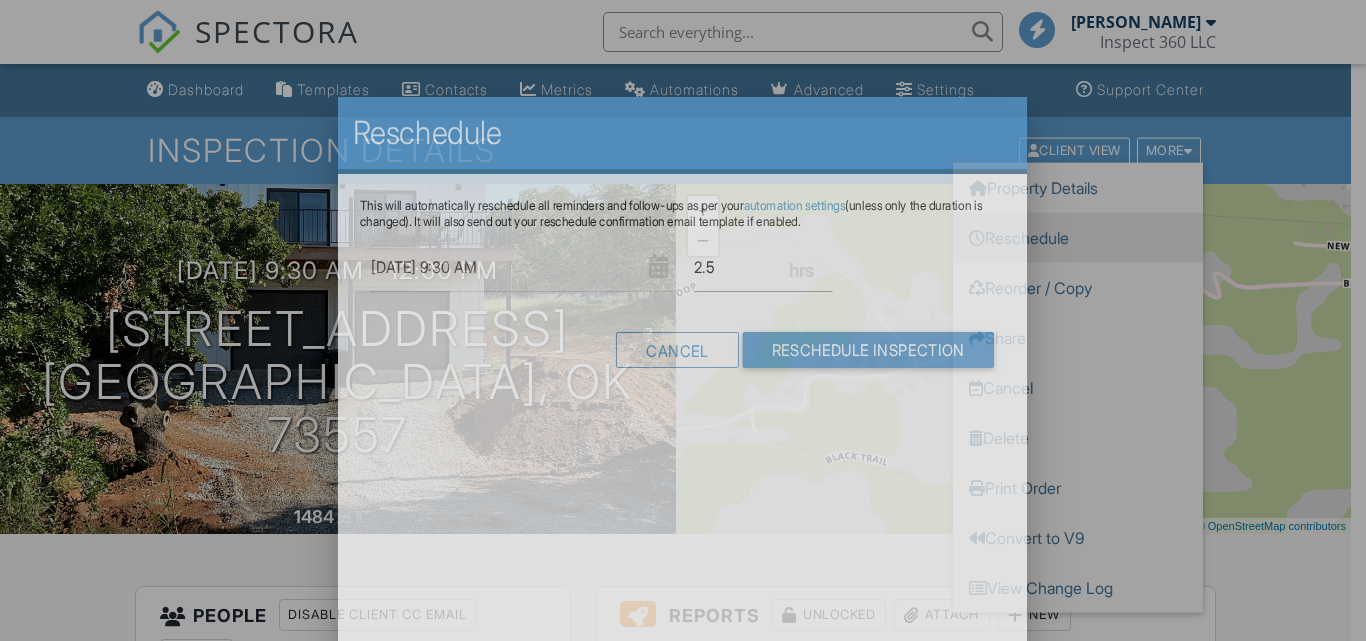 scroll, scrollTop: 0, scrollLeft: 0, axis: both 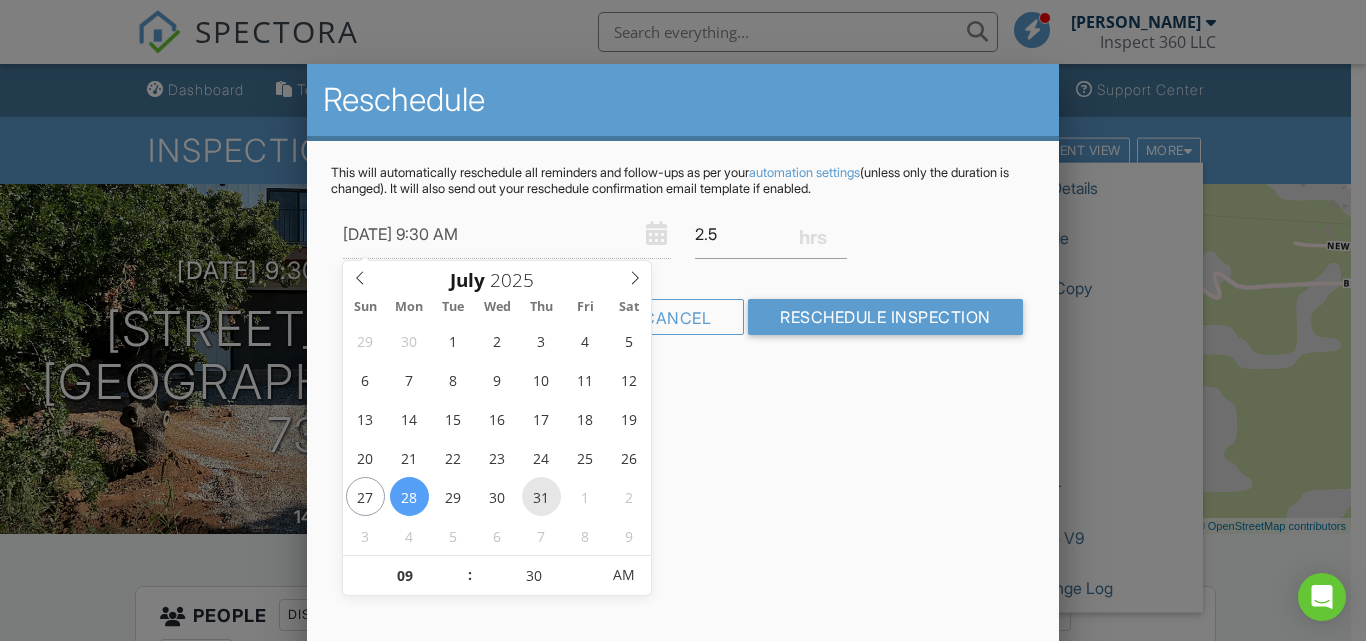 type on "07/31/2025 9:30 AM" 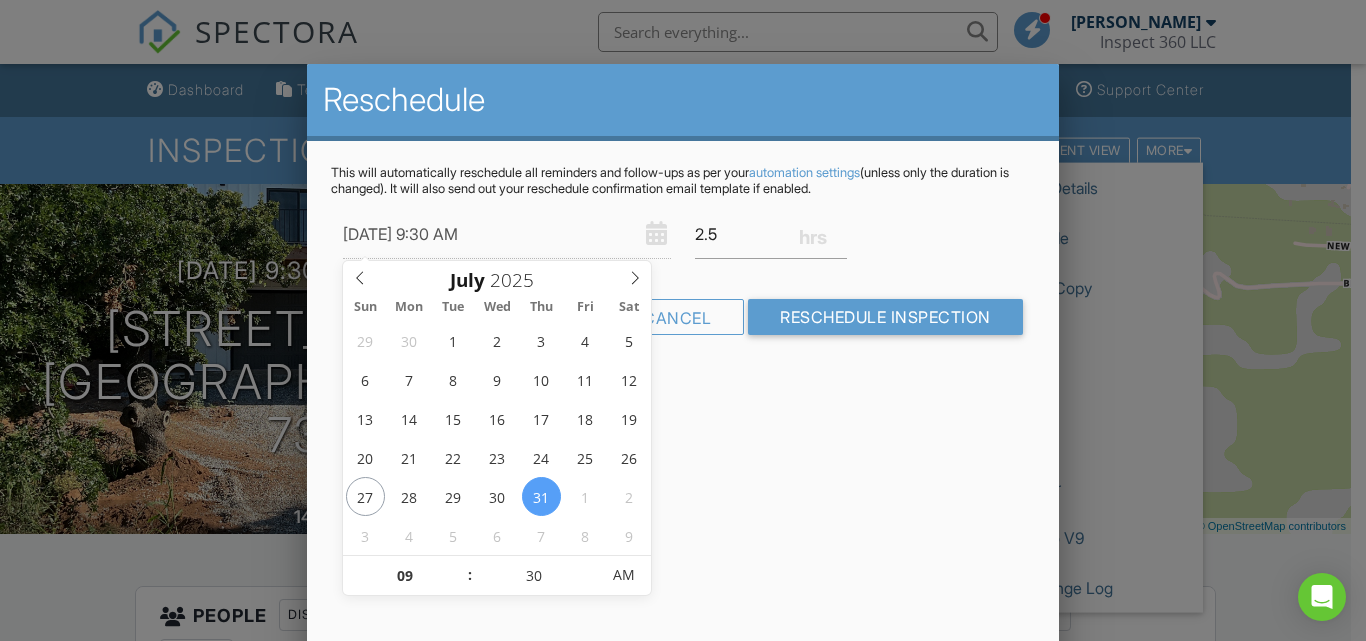 click on "Reschedule
This will automatically reschedule all reminders and follow-ups as per your  automation settings  (unless only the duration is changed). It will also send out your reschedule confirmation email template if enabled.
07/31/2025 9:30 AM
2.5
Warning: this date/time is in the past.
Cancel
Reschedule Inspection" at bounding box center [682, 414] 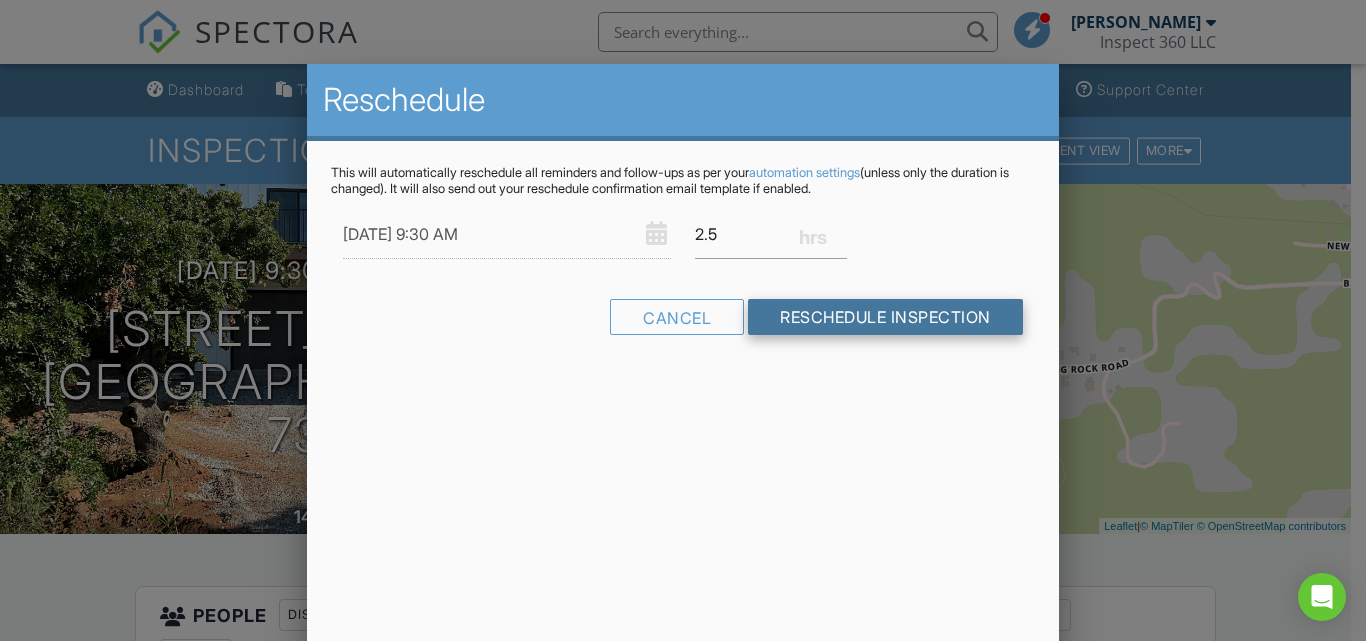 click on "Reschedule Inspection" at bounding box center [885, 317] 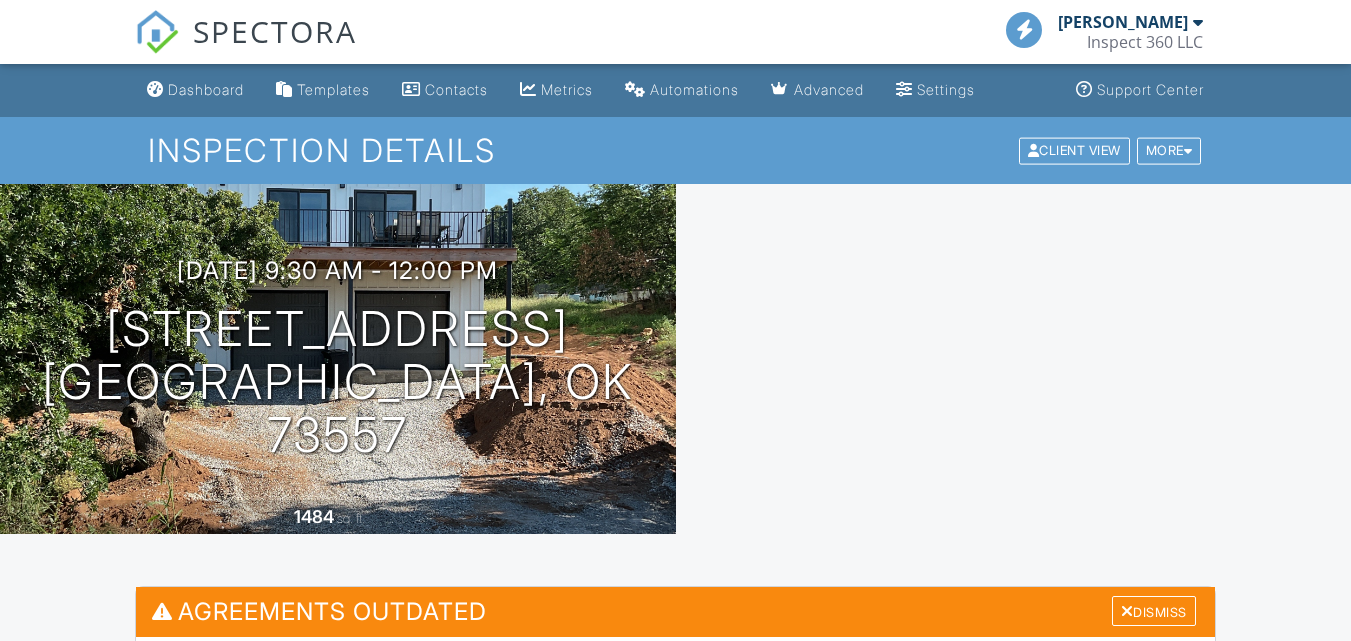 scroll, scrollTop: 0, scrollLeft: 0, axis: both 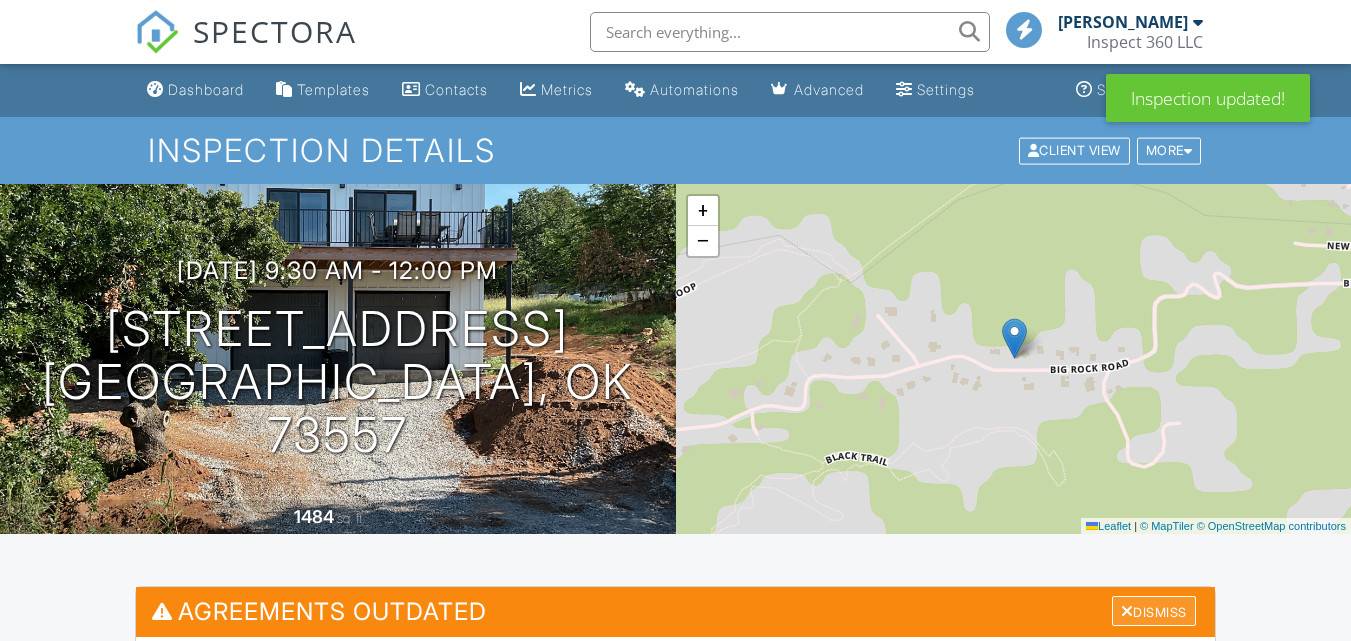 click on "Dismiss" at bounding box center (1154, 611) 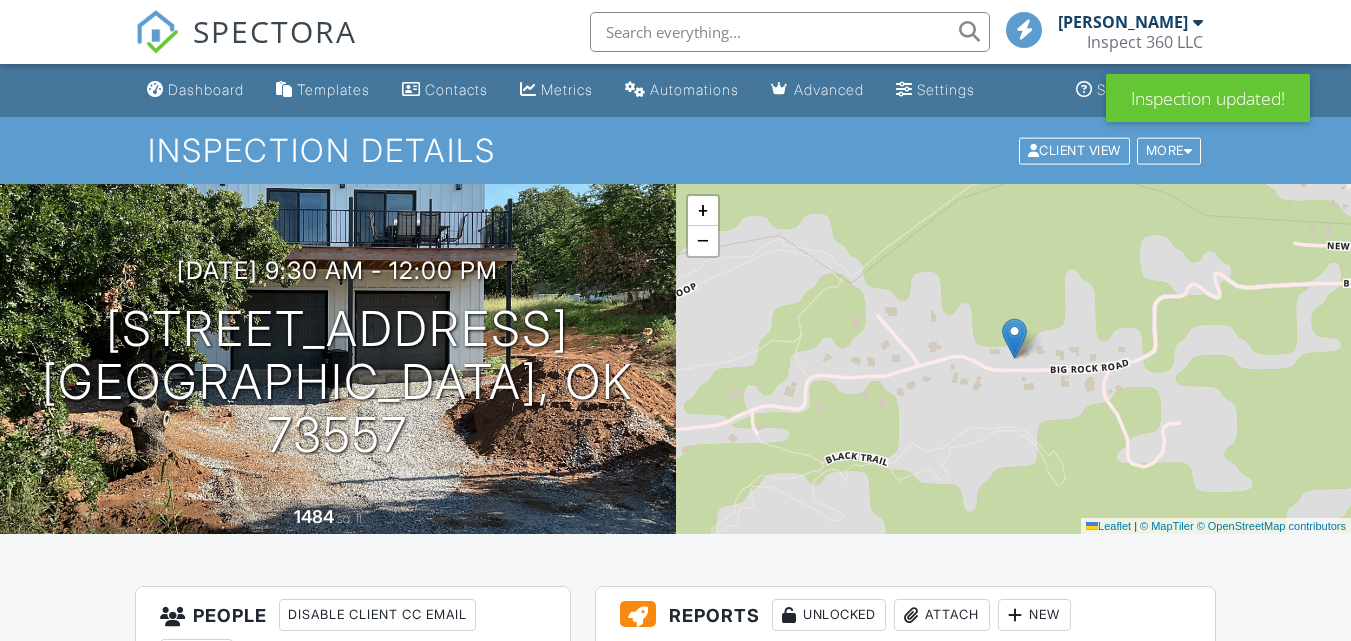 scroll, scrollTop: 0, scrollLeft: 0, axis: both 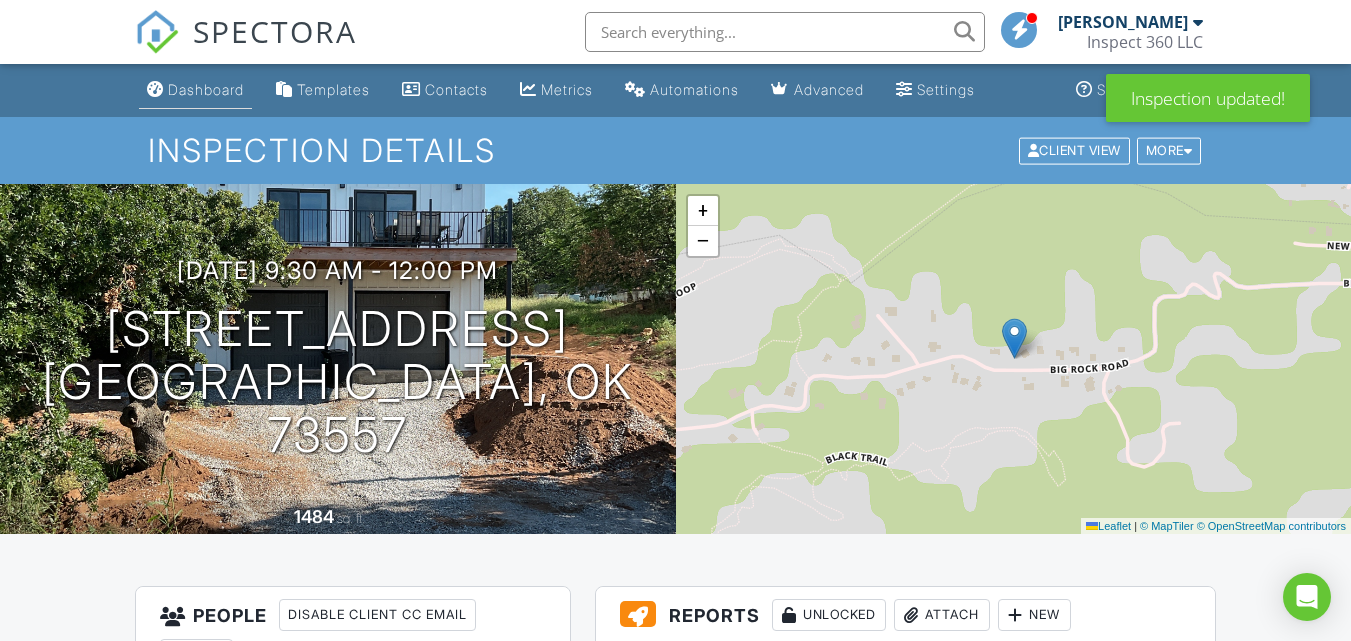 click on "Dashboard" at bounding box center (206, 89) 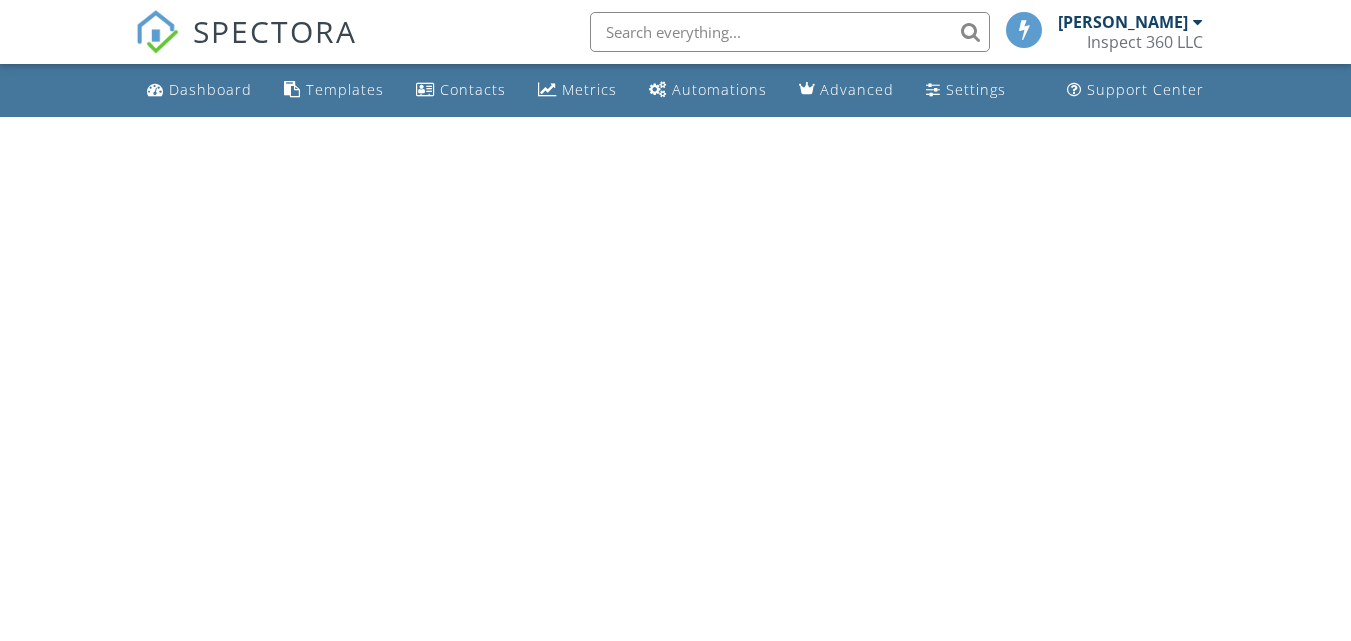 scroll, scrollTop: 0, scrollLeft: 0, axis: both 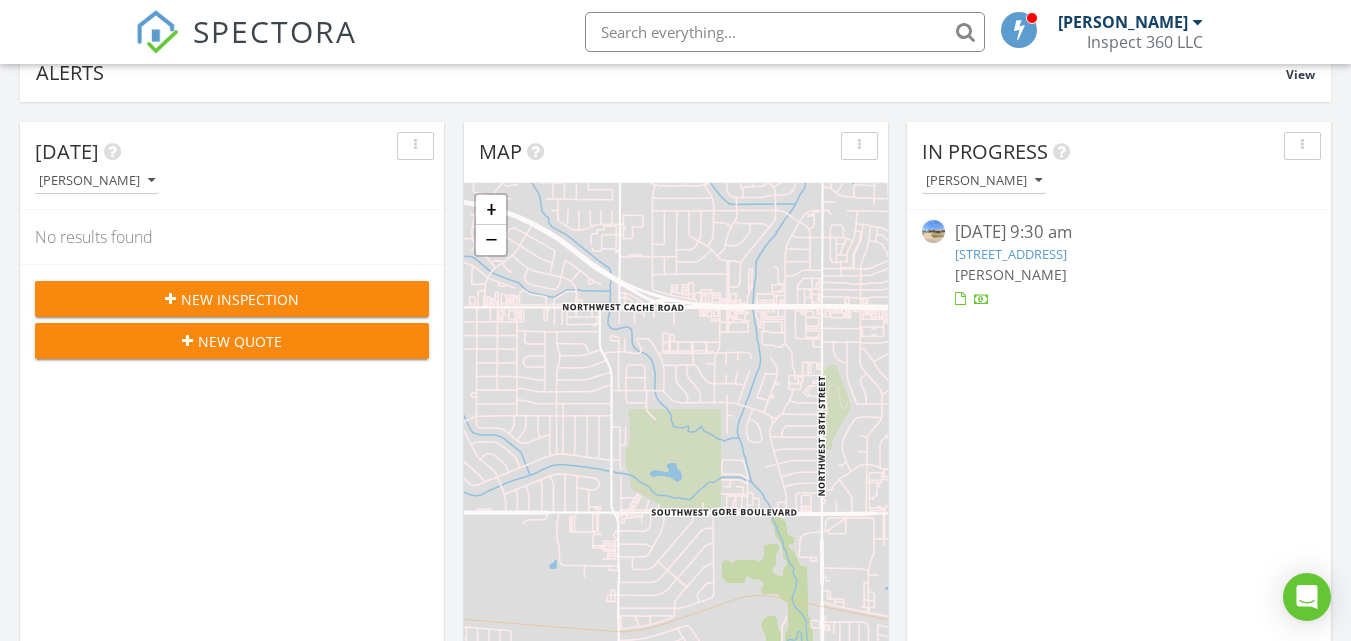 click on "New Inspection" at bounding box center [232, 299] 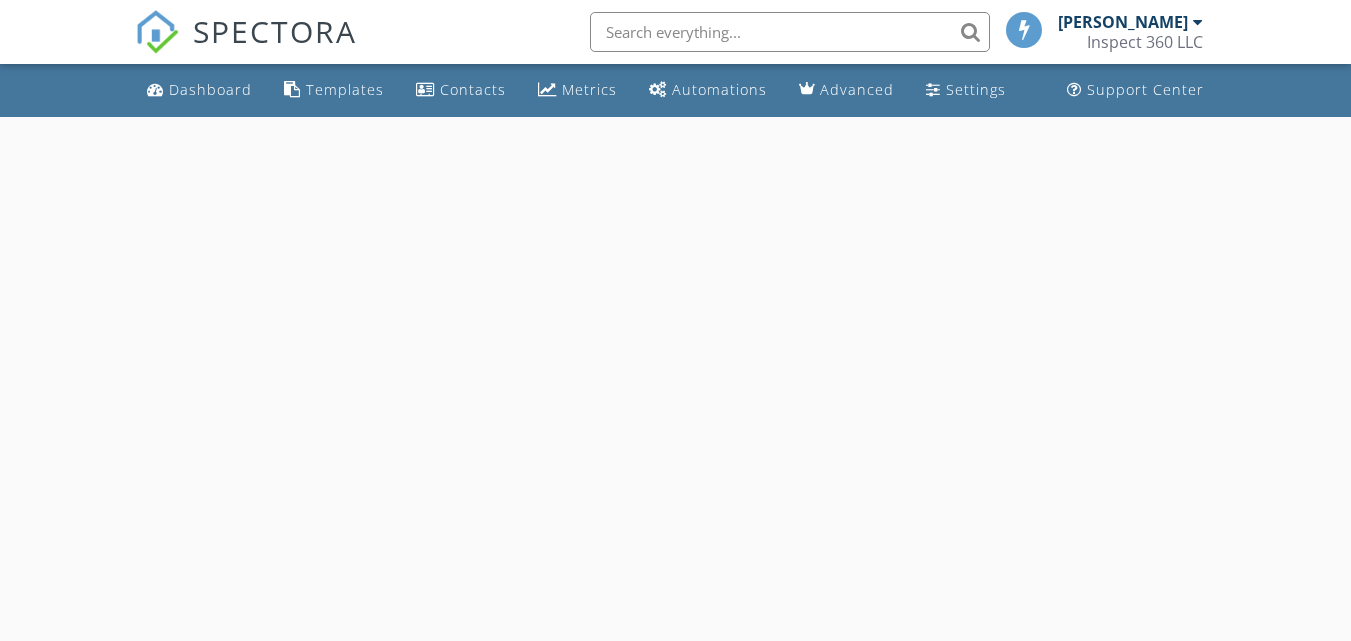 scroll, scrollTop: 0, scrollLeft: 0, axis: both 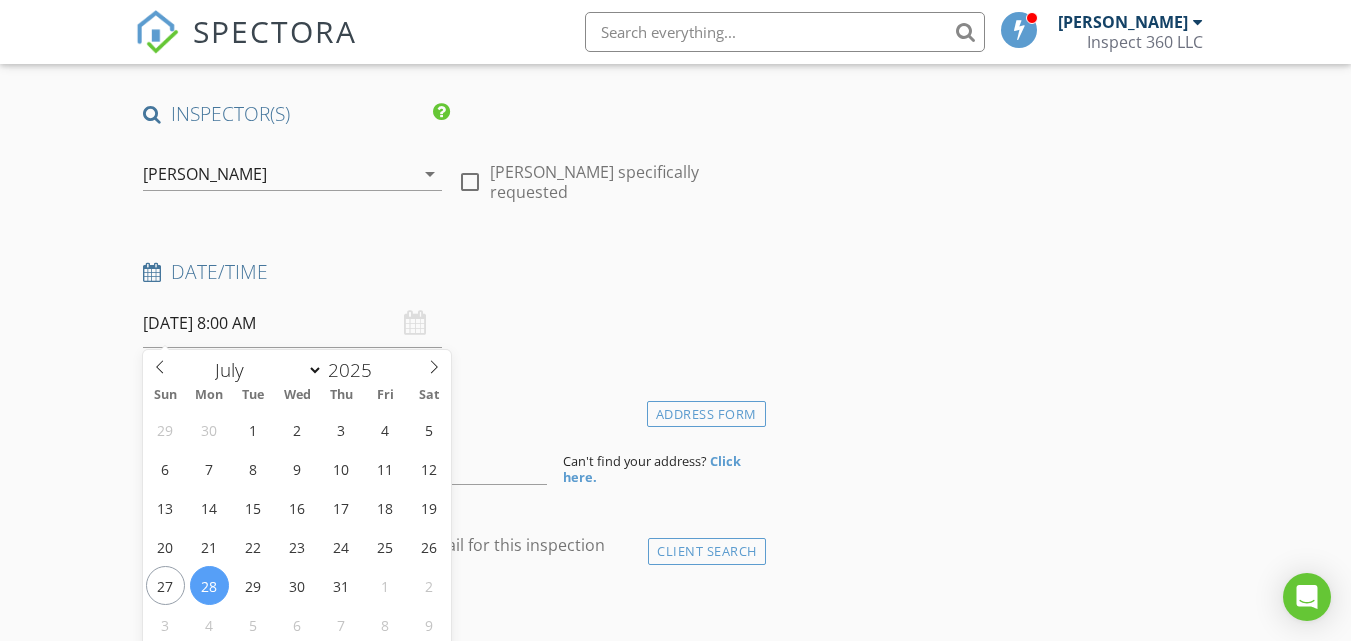 click on "[DATE] 8:00 AM" at bounding box center (292, 323) 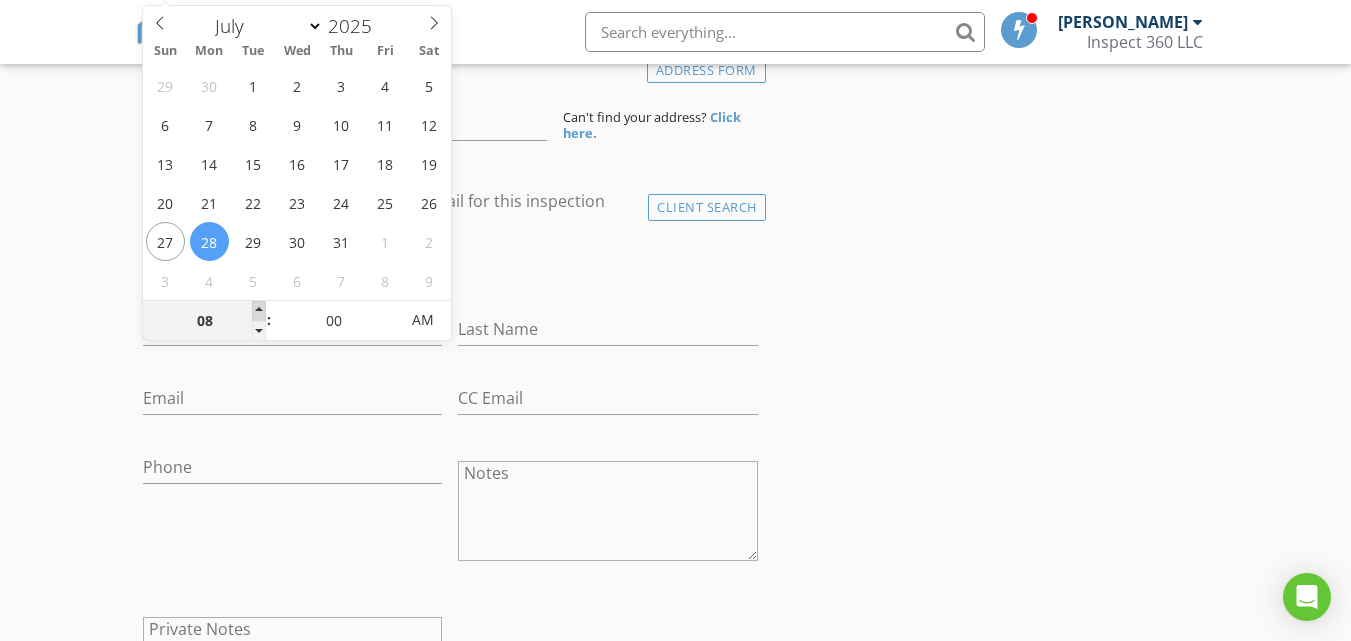 type on "09" 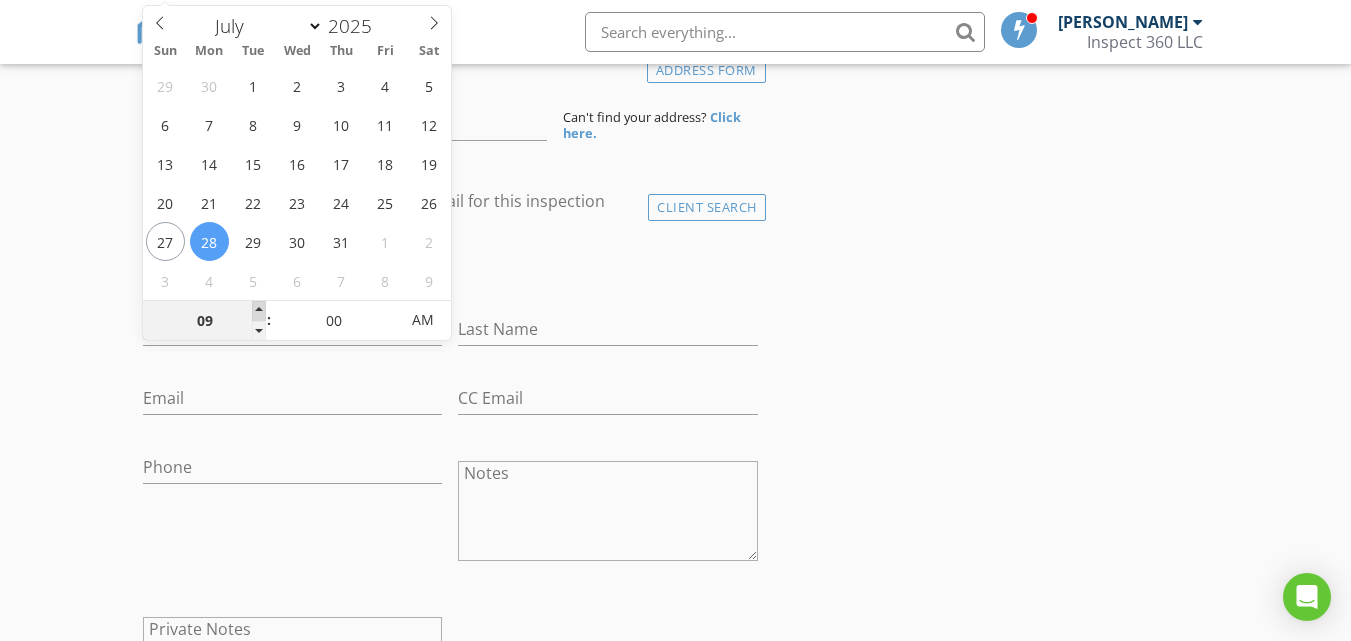 click at bounding box center [259, 311] 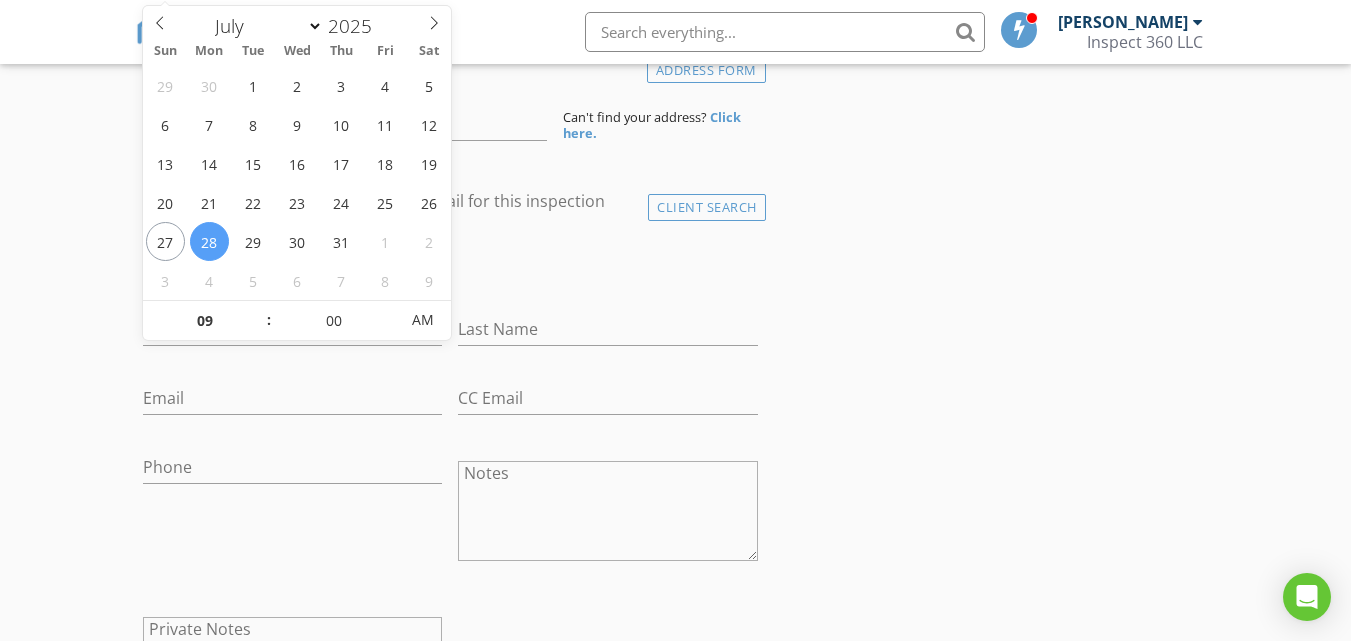 click on "check_box_outline_blank Client is a Company/Organization" at bounding box center [450, 271] 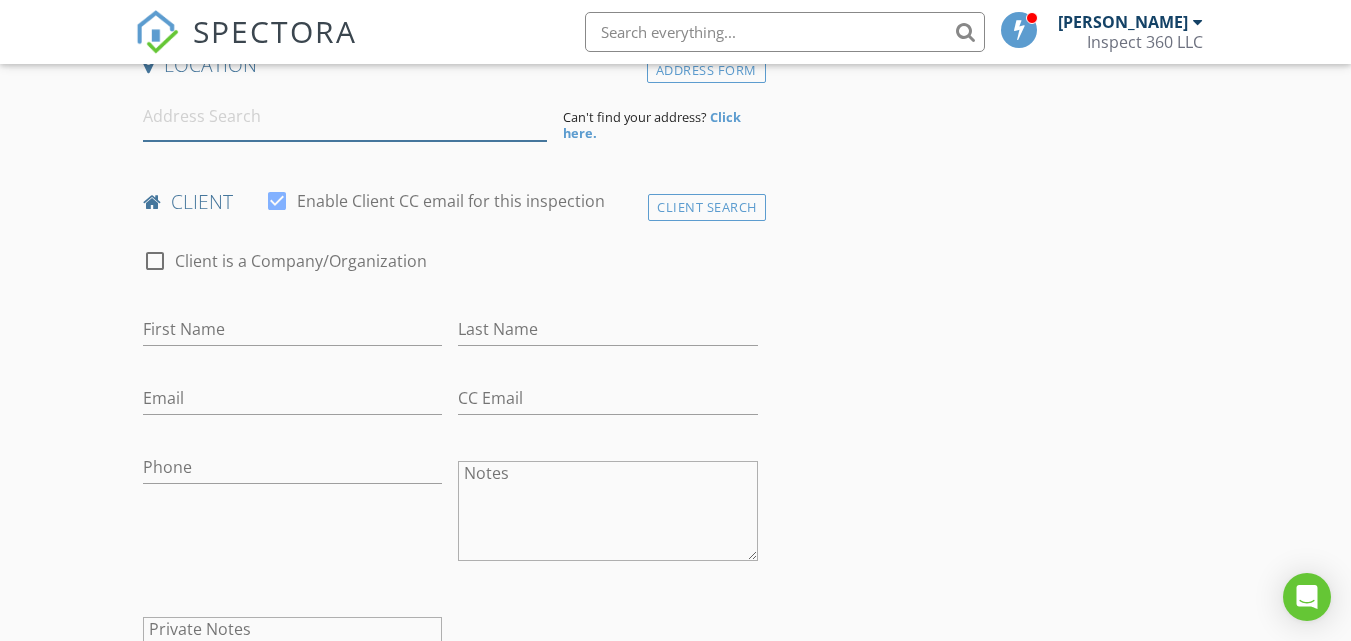 click at bounding box center [345, 116] 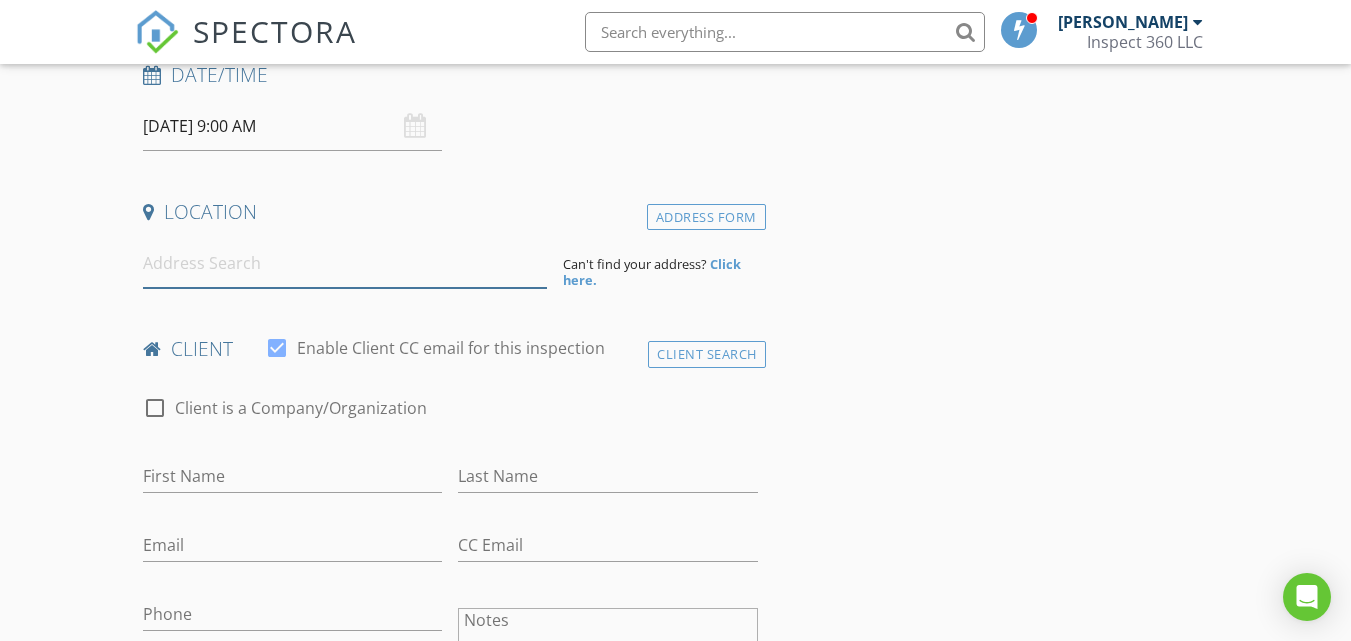 scroll, scrollTop: 311, scrollLeft: 0, axis: vertical 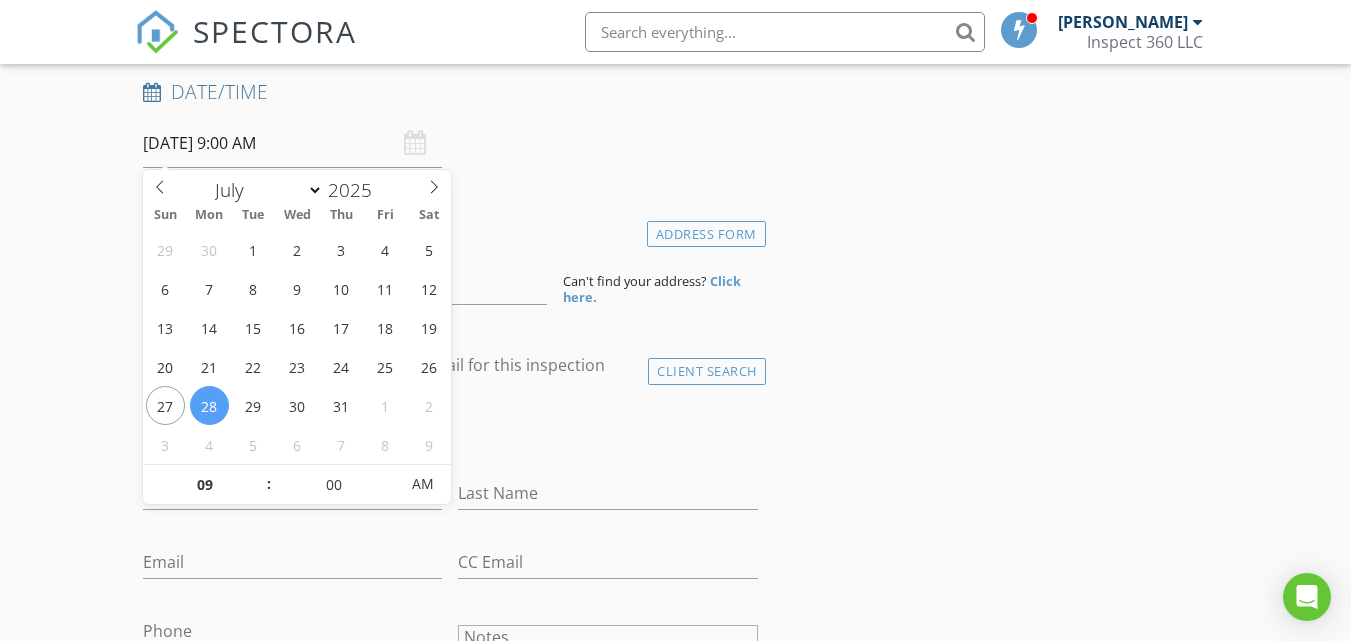 click on "07/28/2025 9:00 AM" at bounding box center [292, 143] 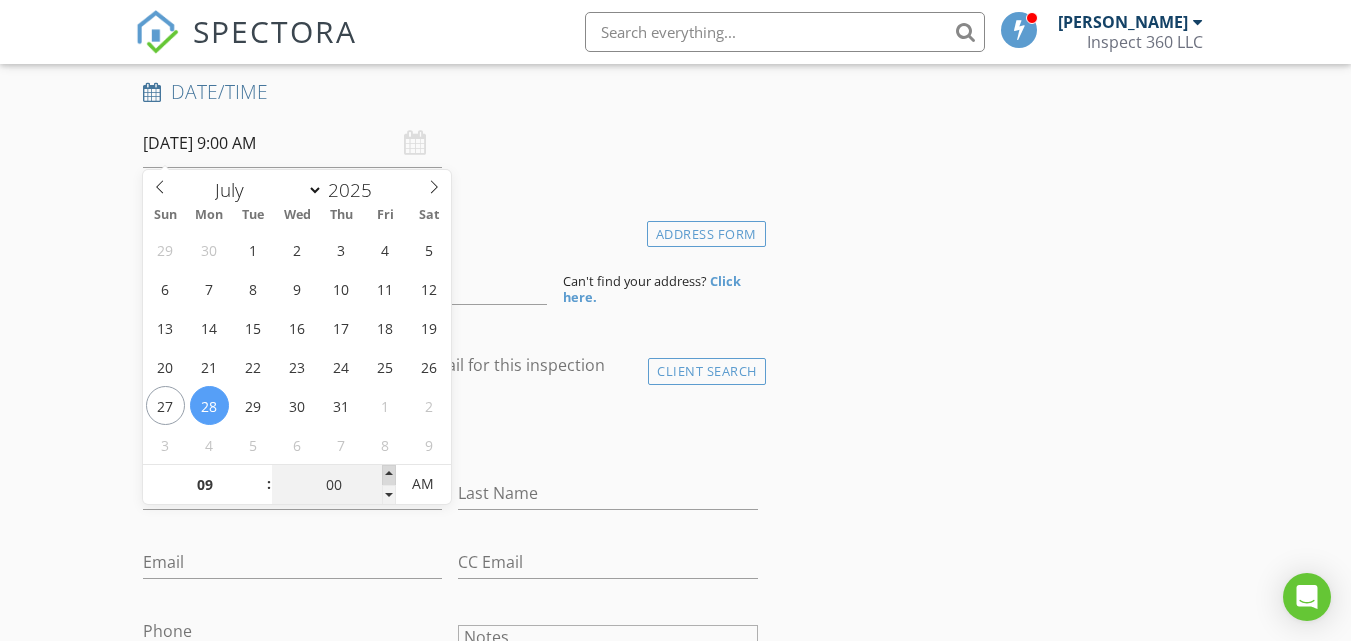 type on "05" 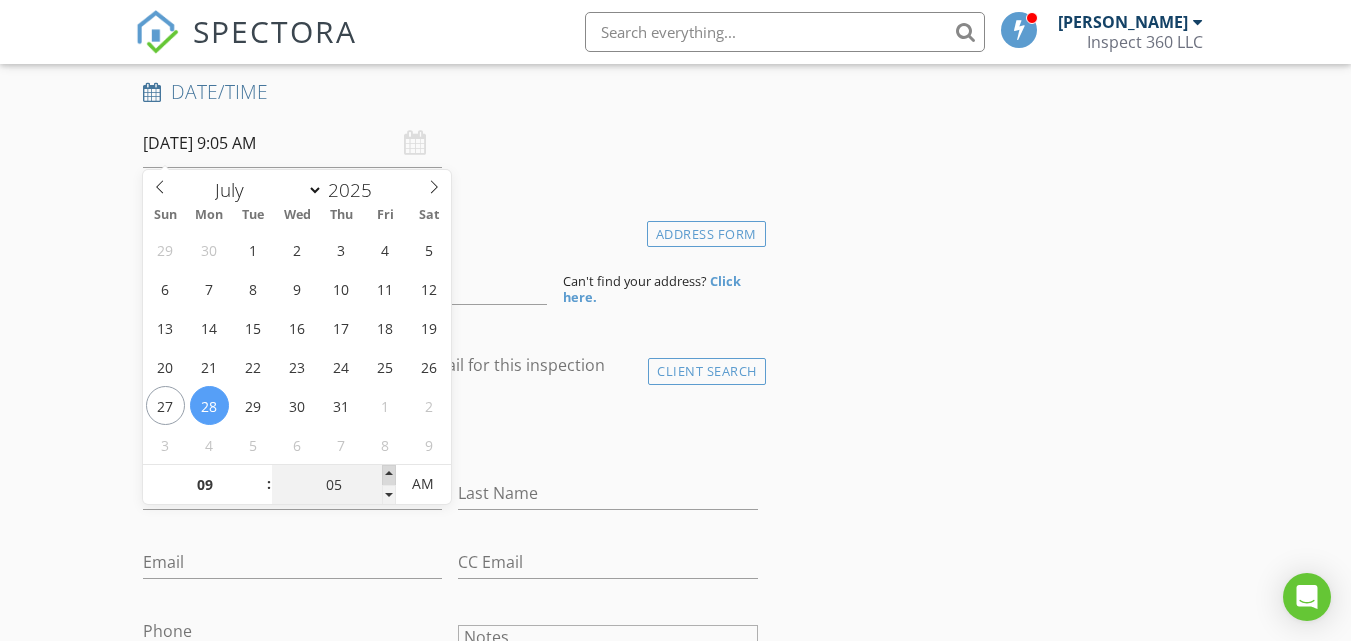 click at bounding box center [389, 475] 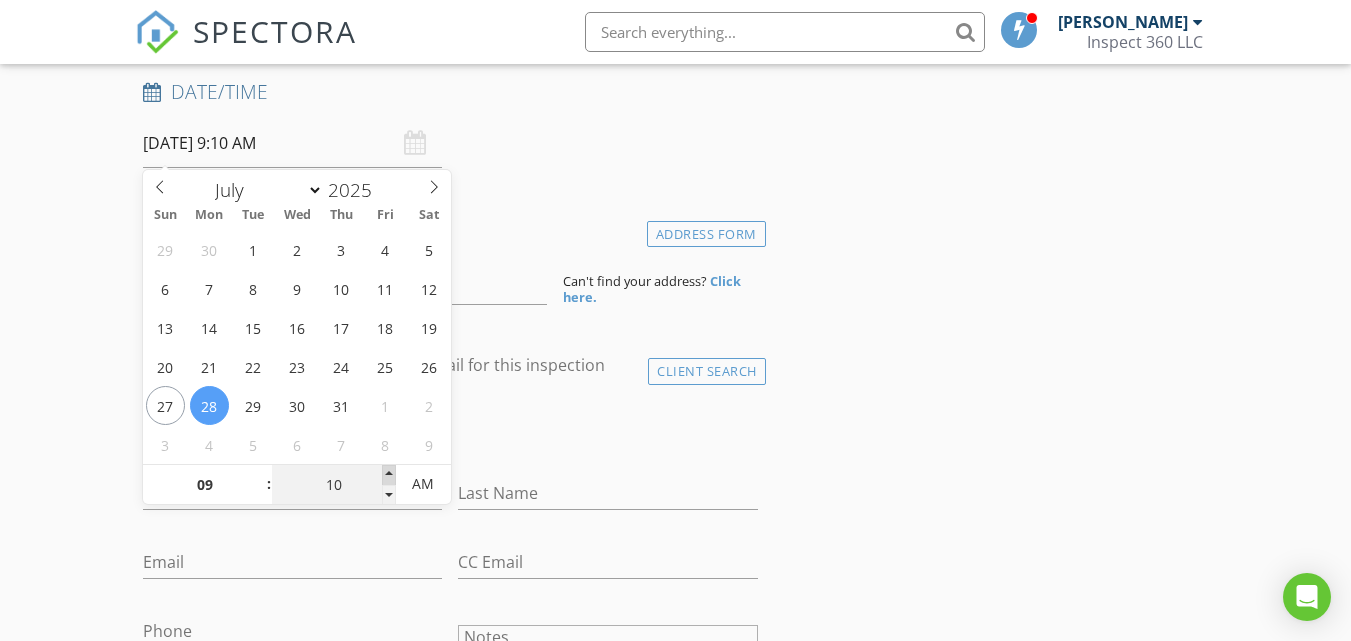 click at bounding box center (389, 475) 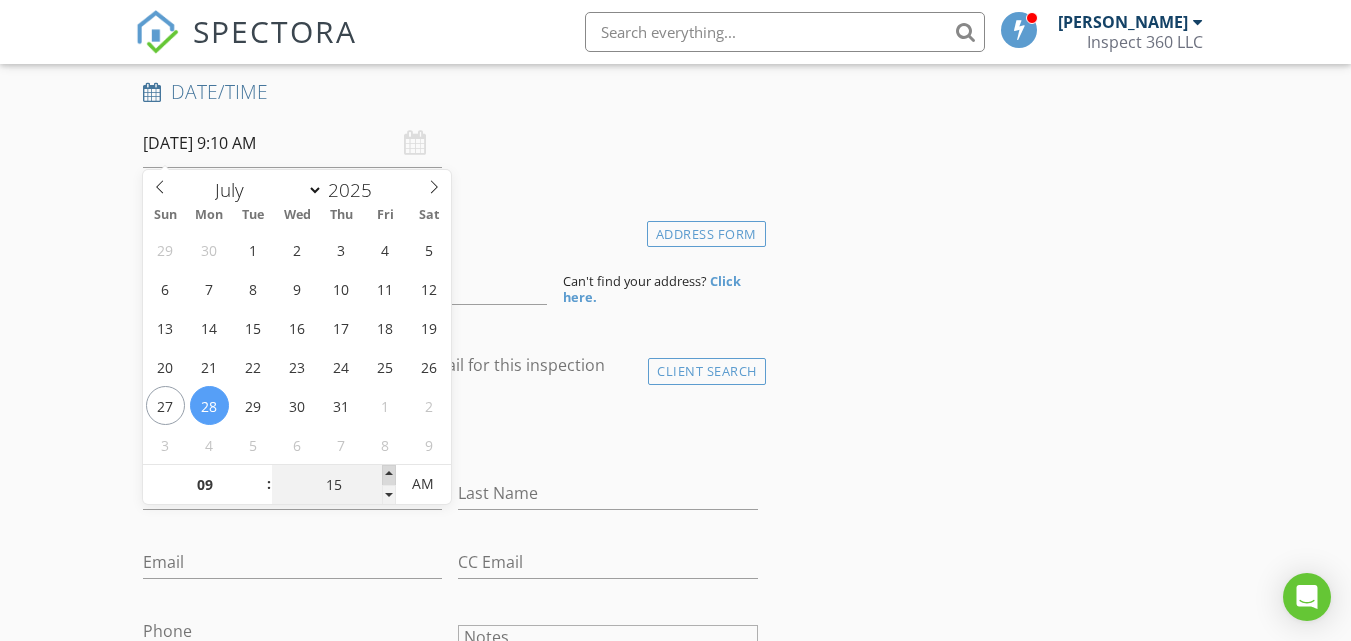 type on "07/28/2025 9:15 AM" 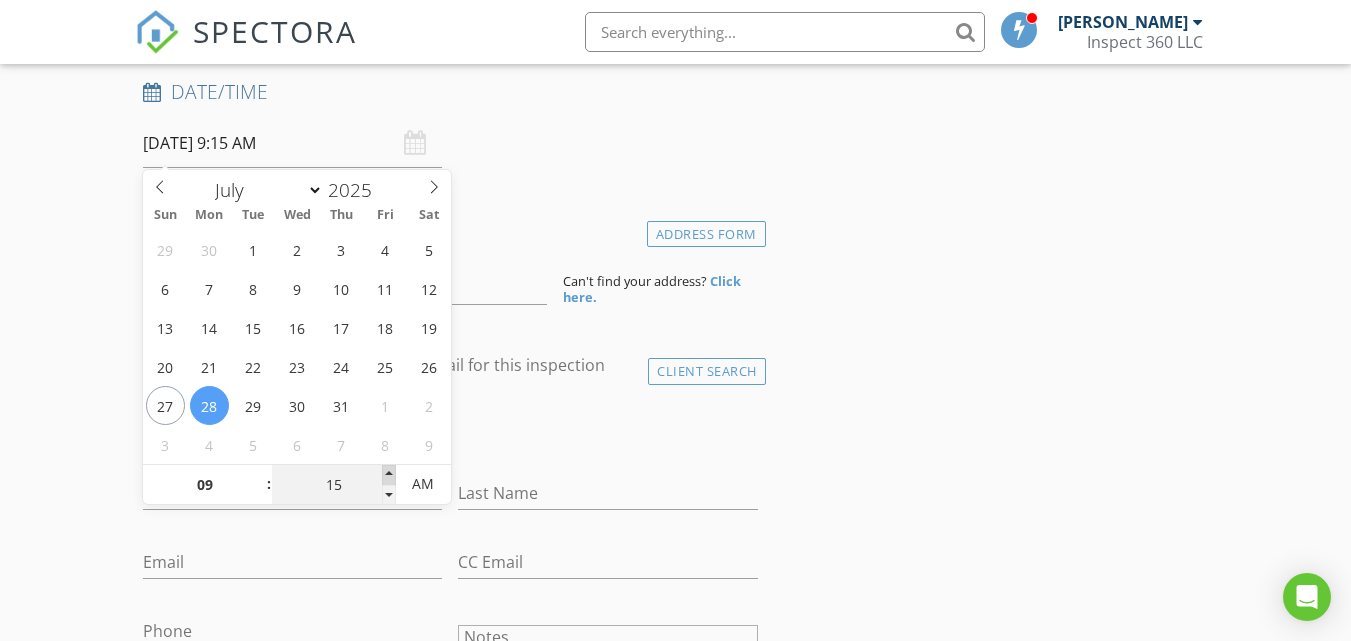 click at bounding box center (389, 475) 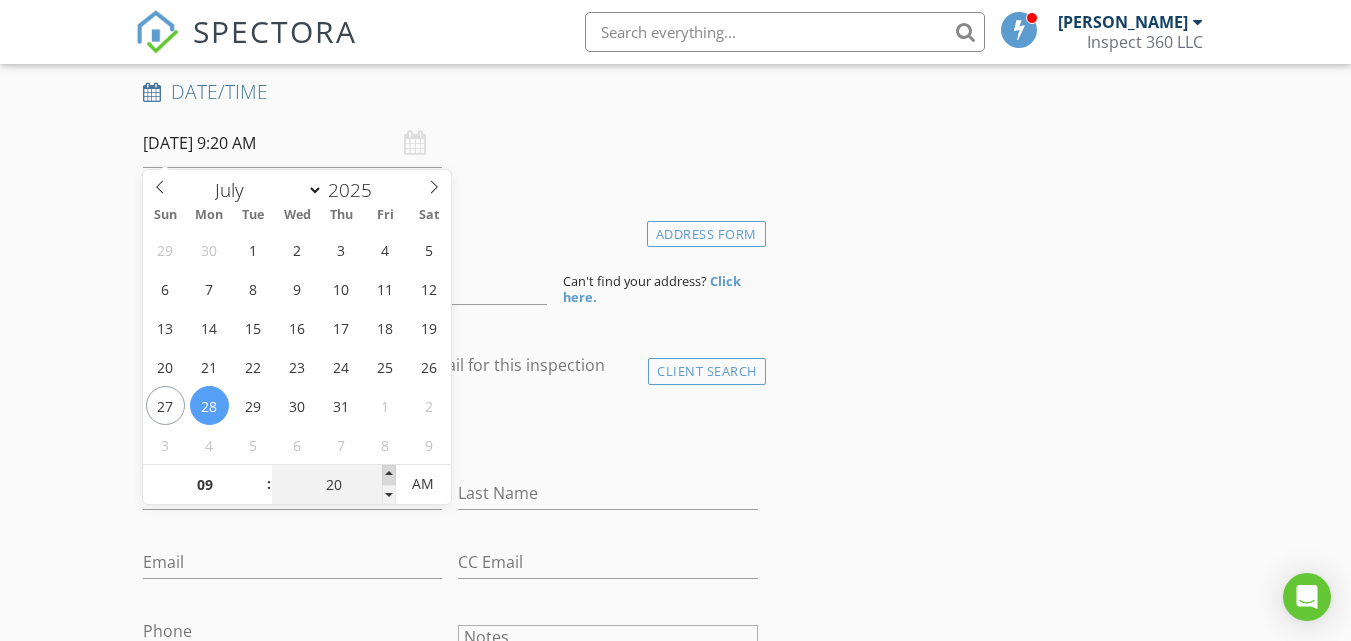 click at bounding box center [389, 475] 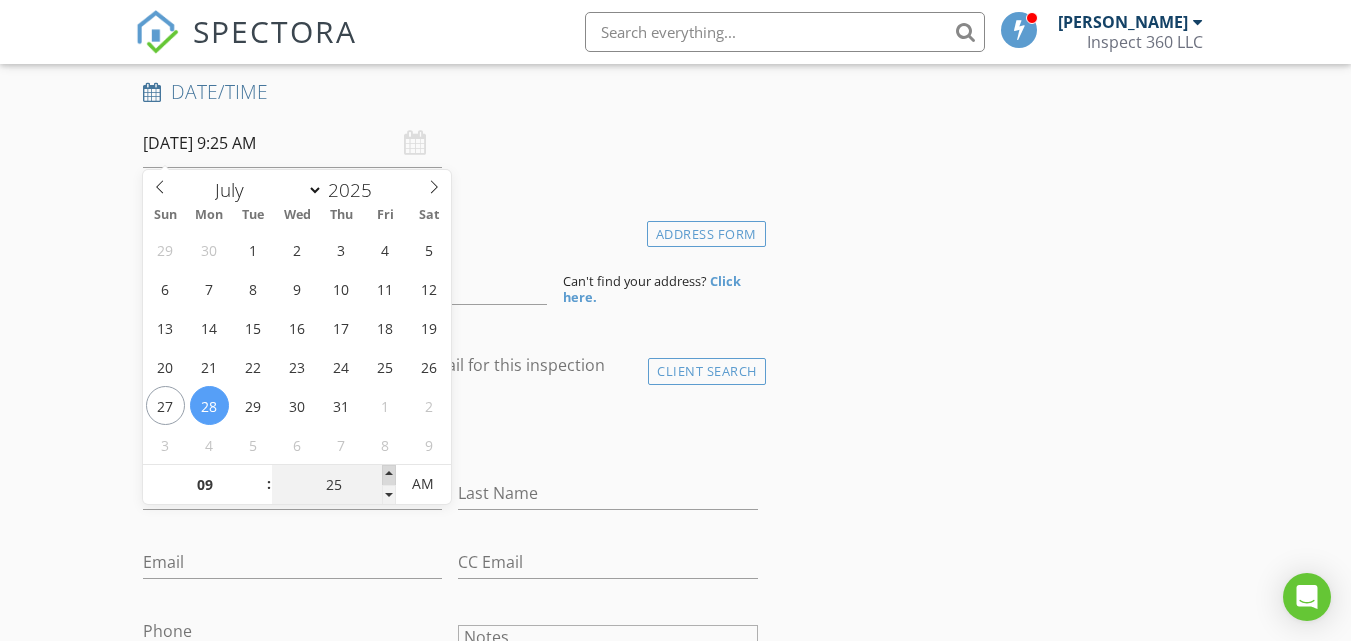 click at bounding box center (389, 475) 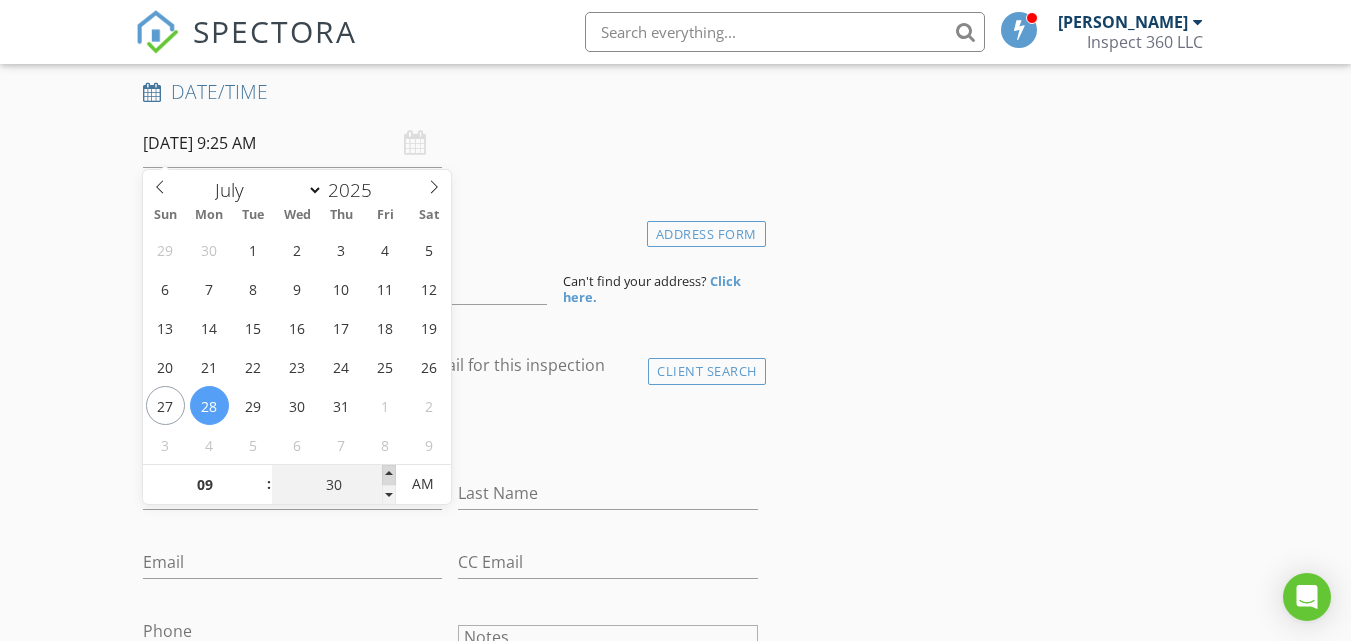 type on "07/28/2025 9:30 AM" 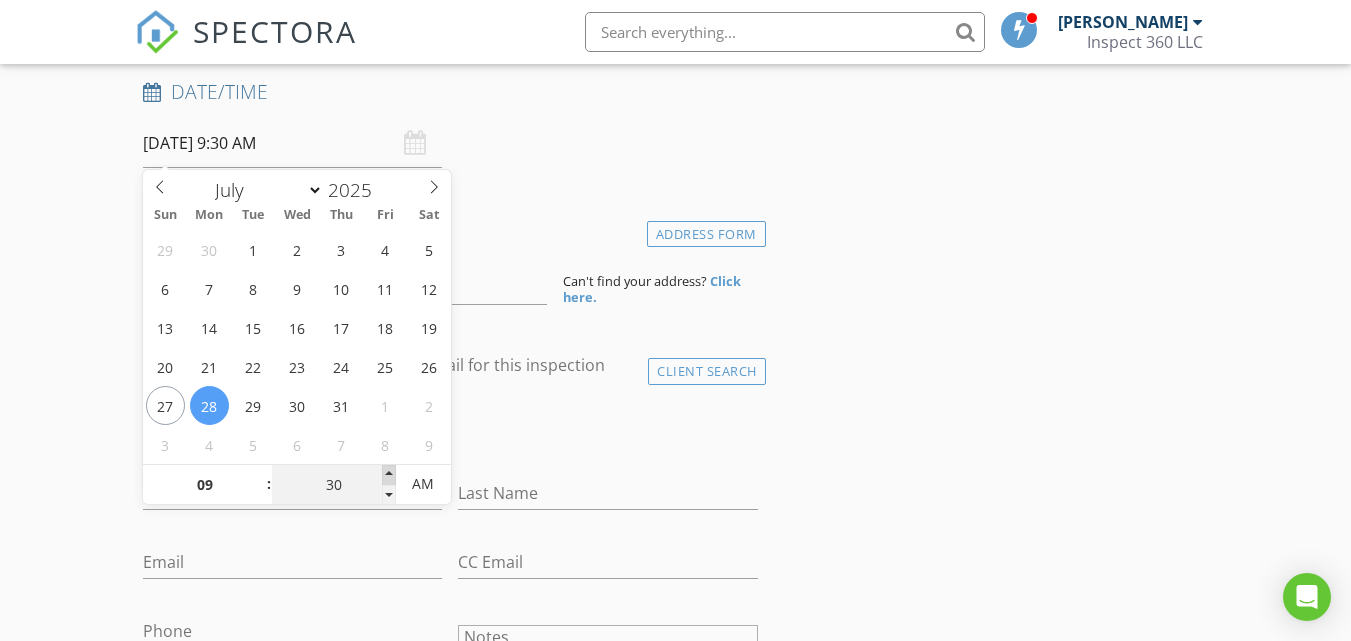 click at bounding box center (389, 475) 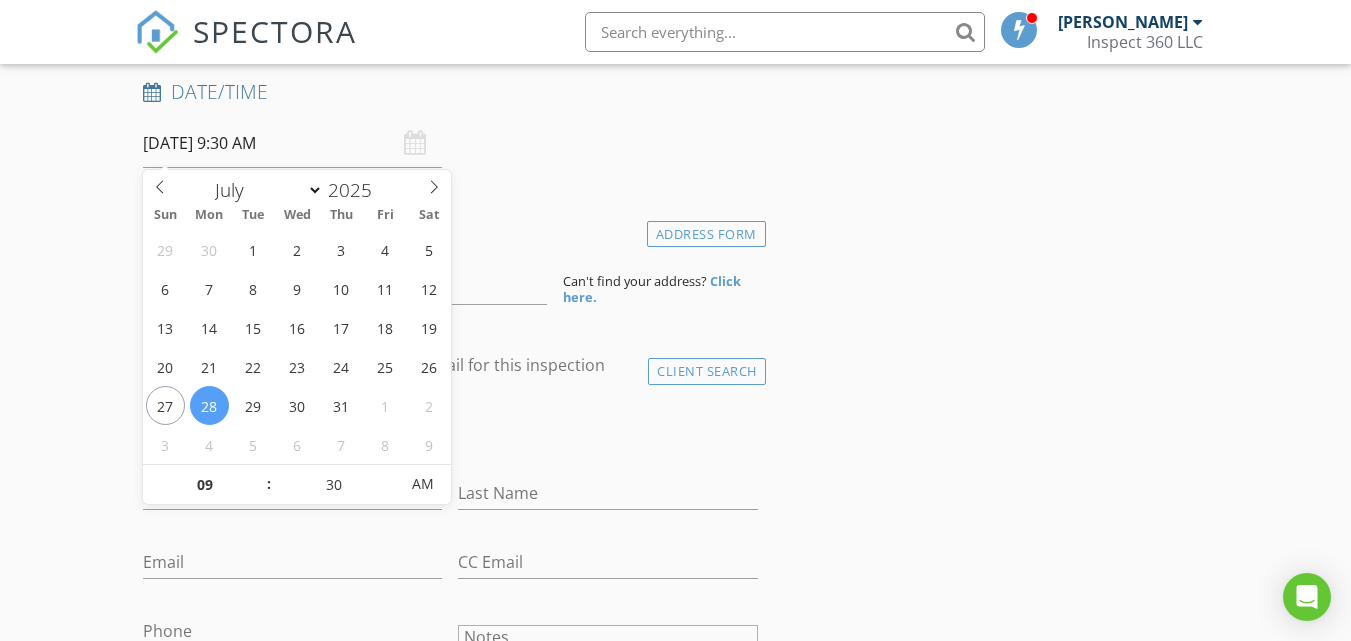 click on "check_box_outline_blank Client is a Company/Organization" at bounding box center [450, 427] 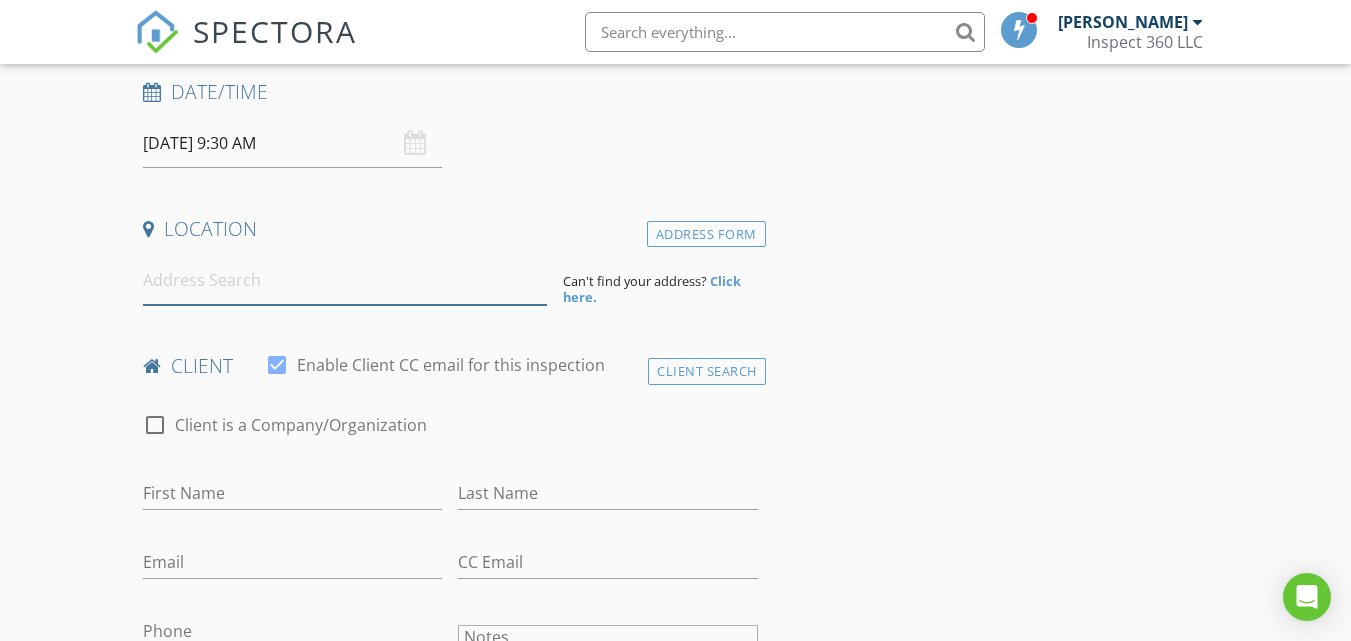 click at bounding box center (345, 280) 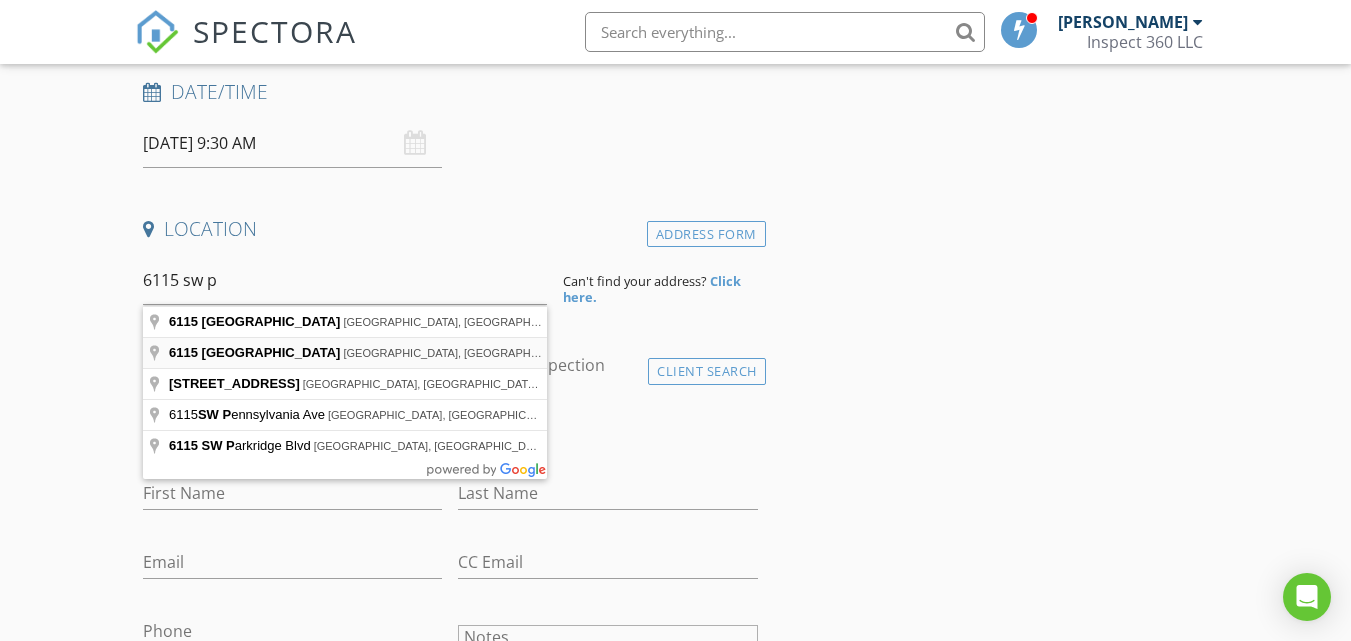 type on "6115 Southwest Park Place, Lawton, OK, USA" 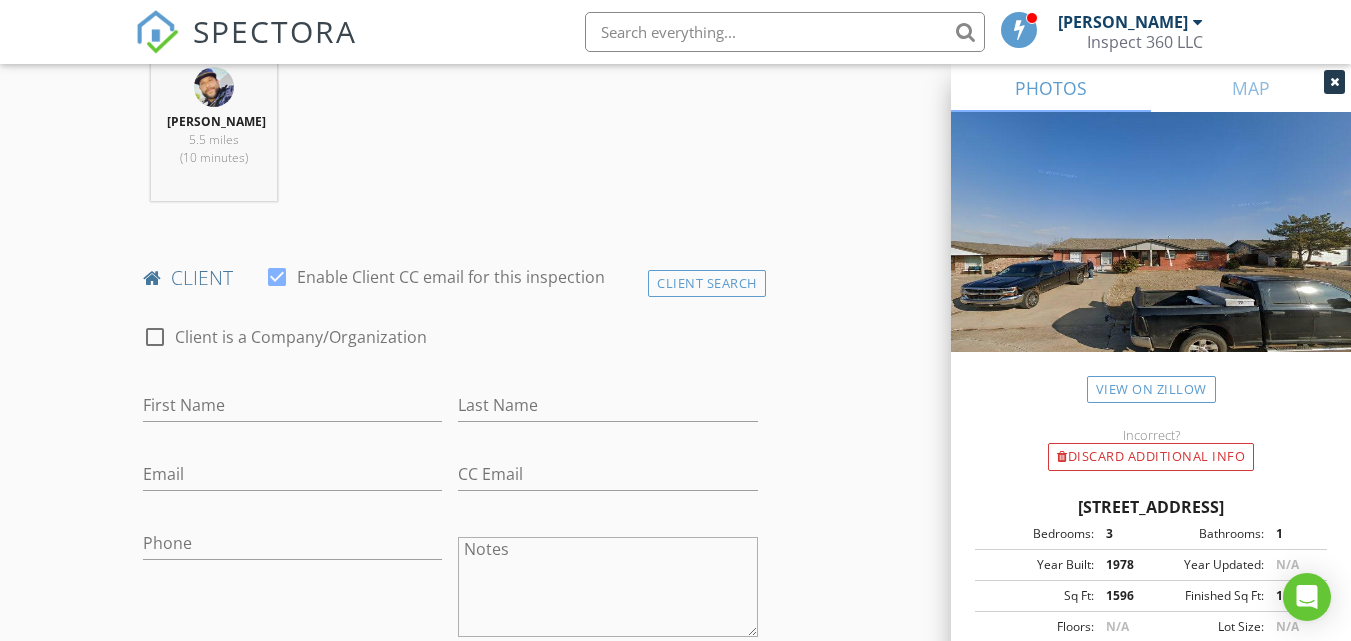 scroll, scrollTop: 820, scrollLeft: 0, axis: vertical 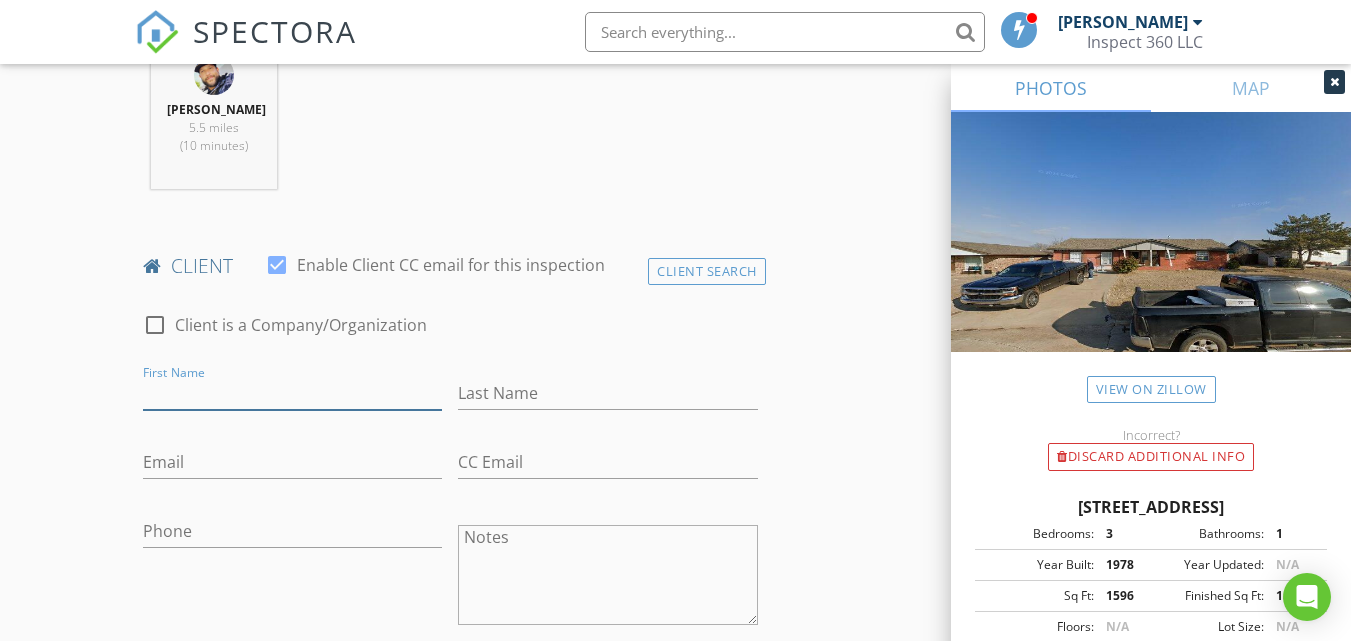 click on "First Name" at bounding box center (292, 393) 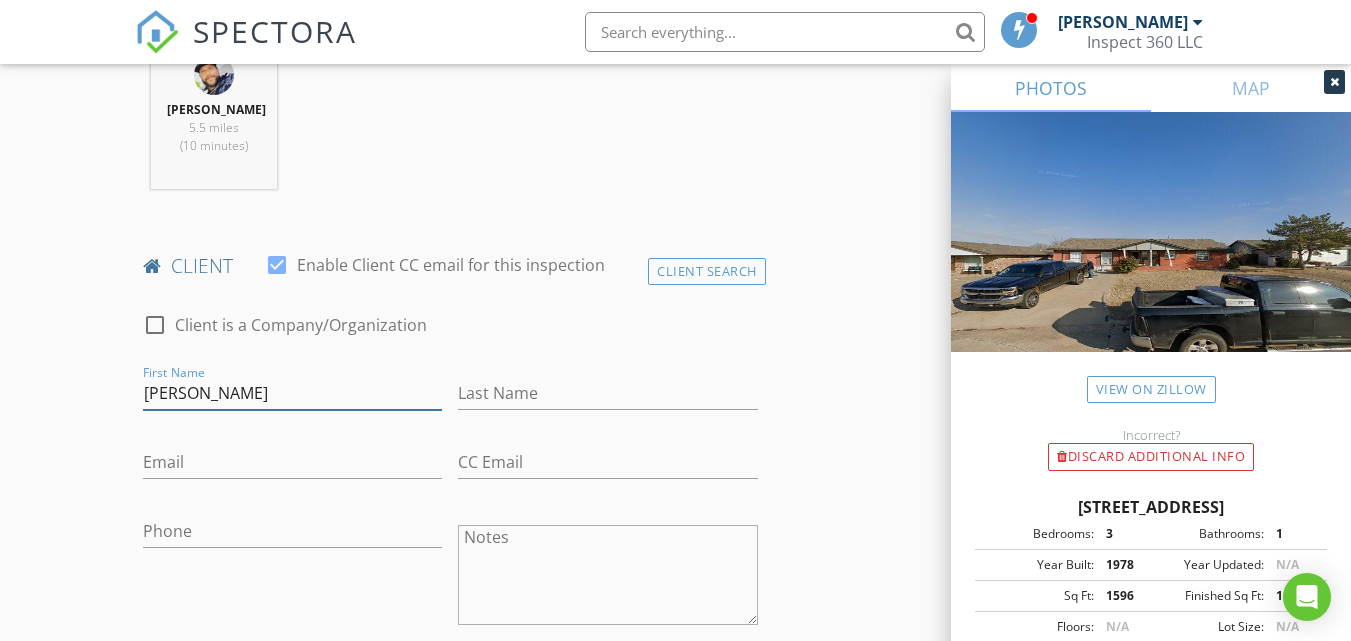 type on "Stephen" 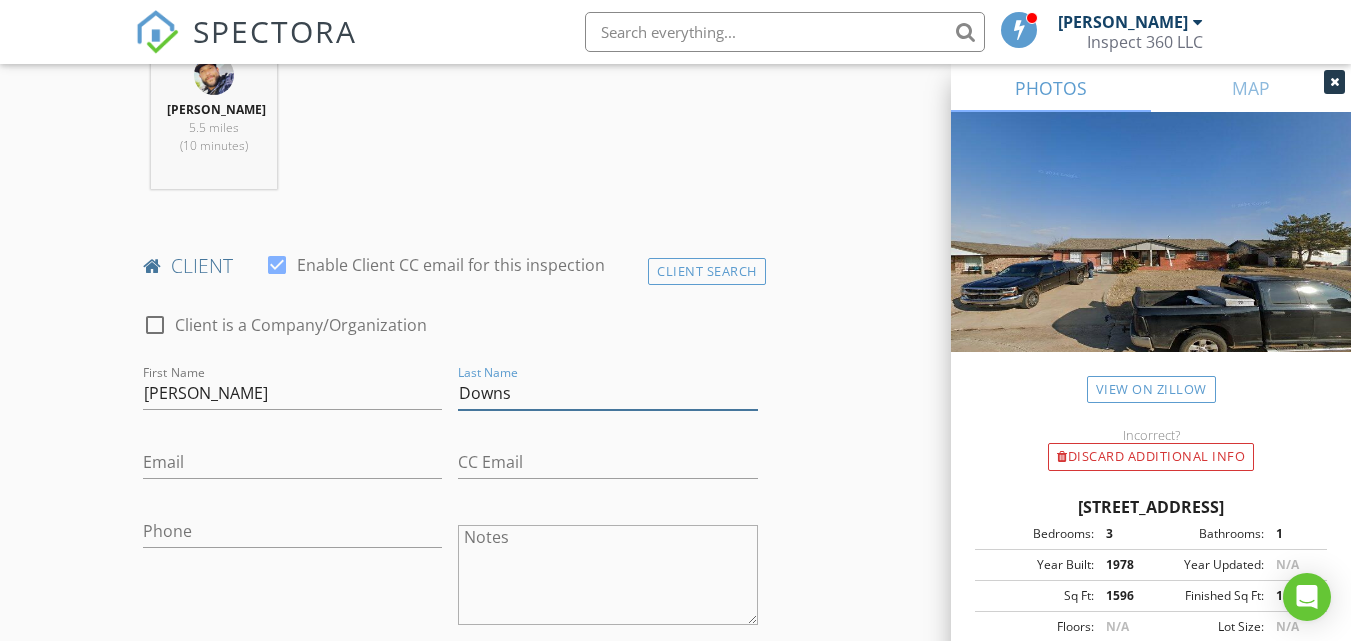 type on "Downs" 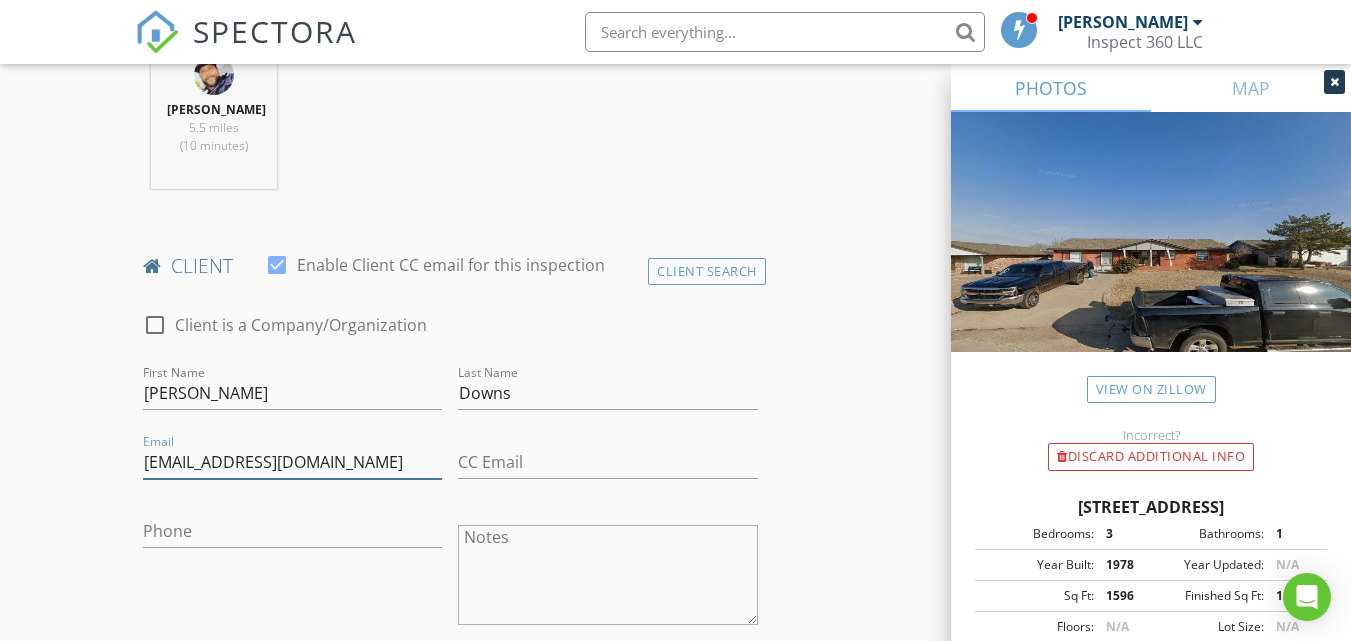 type on "sdowns0296@yahoo.com" 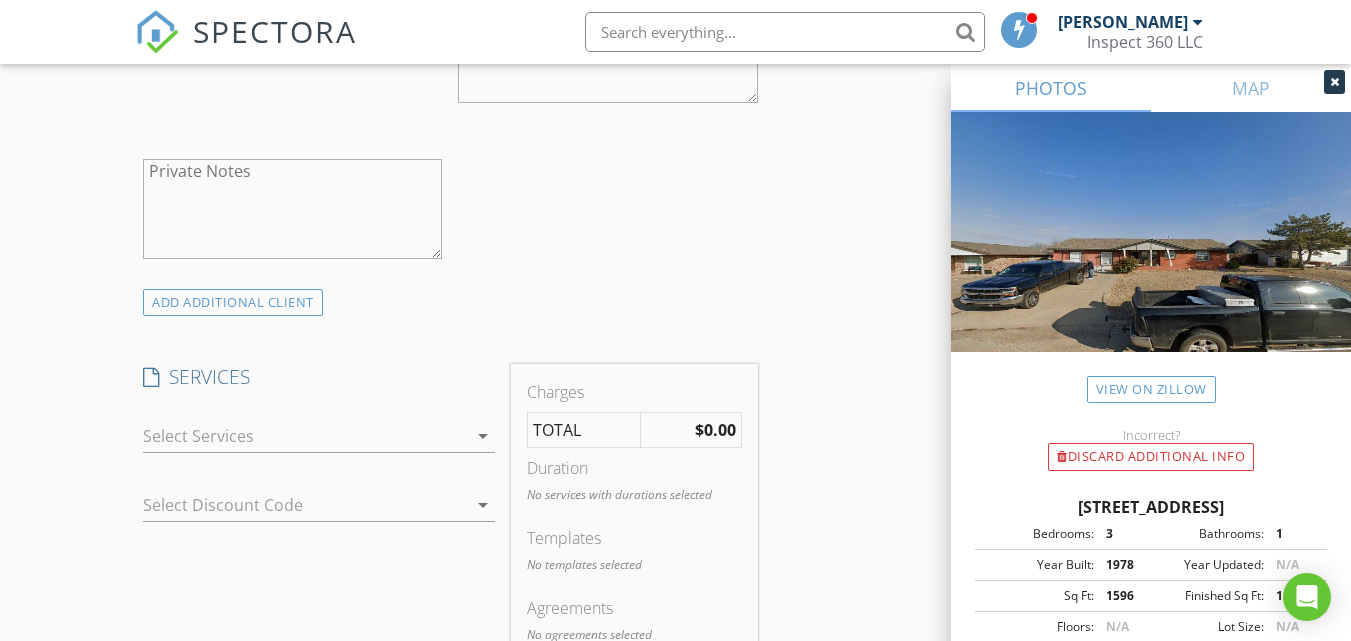 scroll, scrollTop: 1483, scrollLeft: 0, axis: vertical 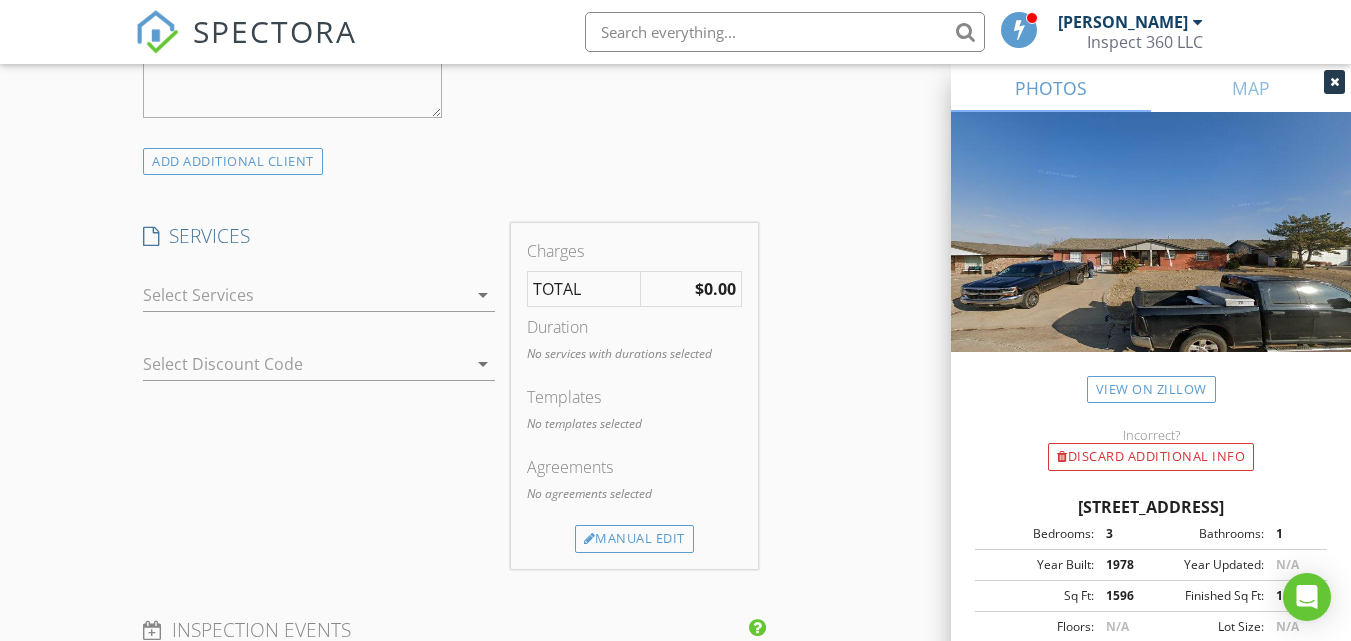 type on "817-774-3908" 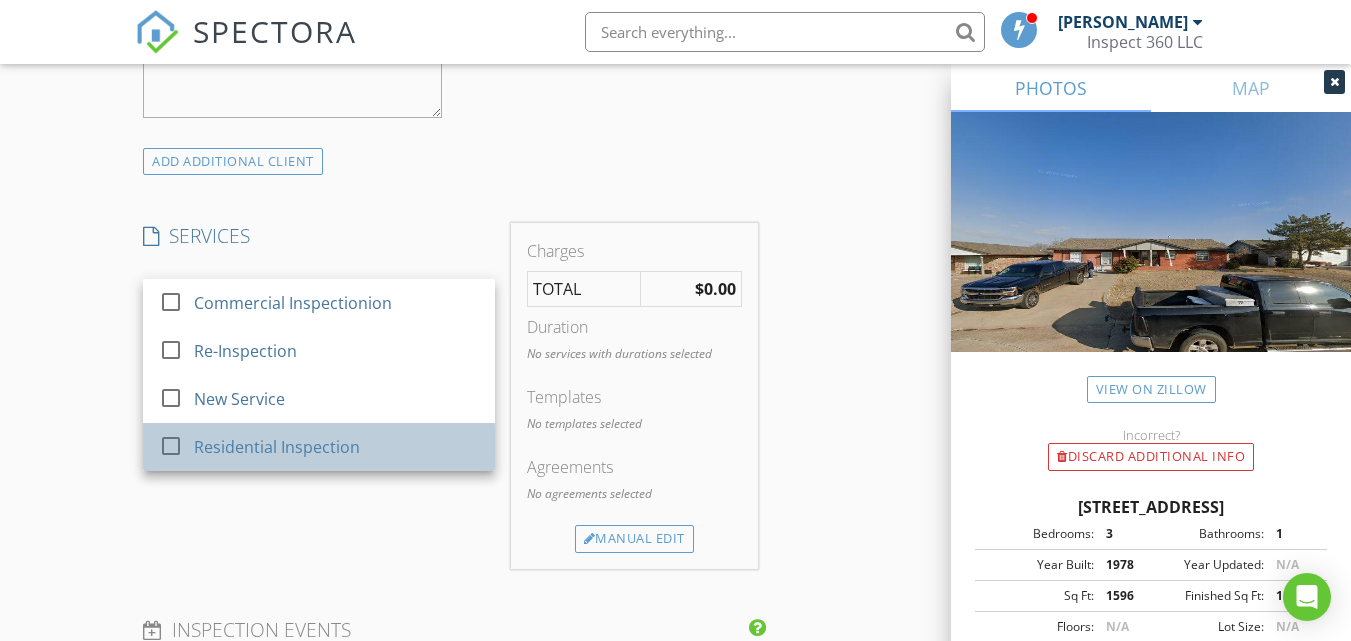 click on "Residential Inspection" at bounding box center (336, 447) 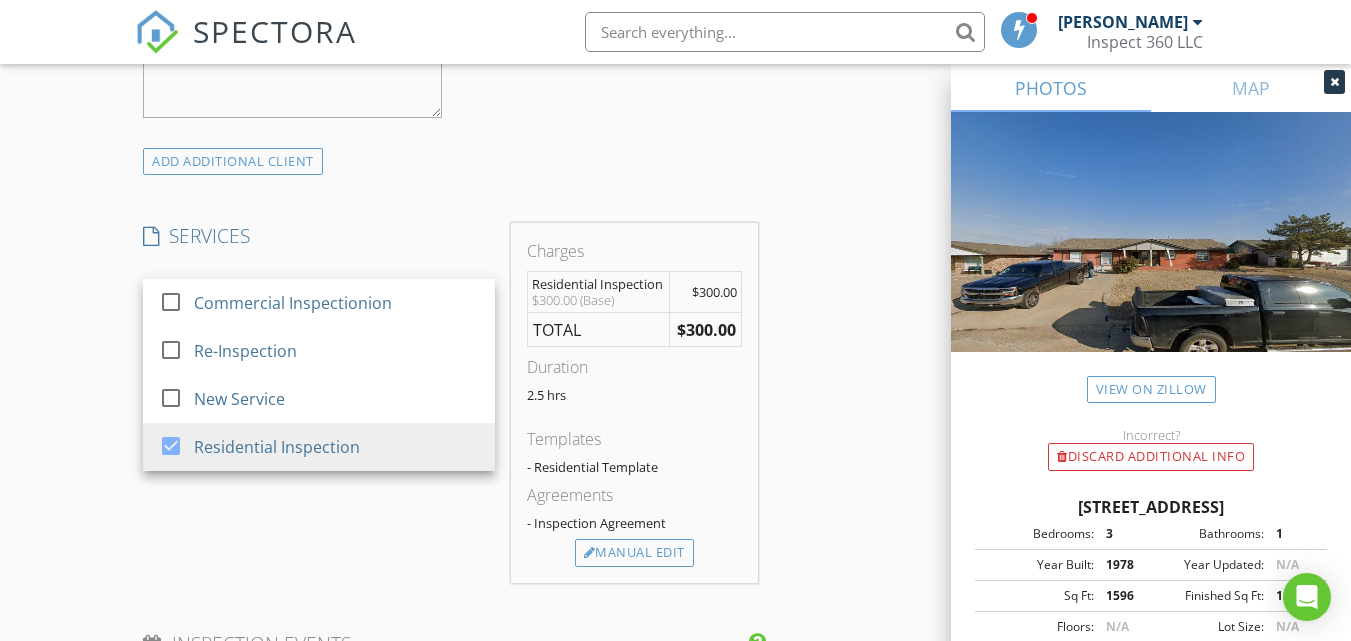 click on "SERVICES
check_box_outline_blank   Commercial Inspectionion   check_box_outline_blank   Re-Inspection   check_box_outline_blank   New Service   check_box   Residential Inspection   Residential Inspection arrow_drop_down     Select Discount Code arrow_drop_down" at bounding box center (319, 403) 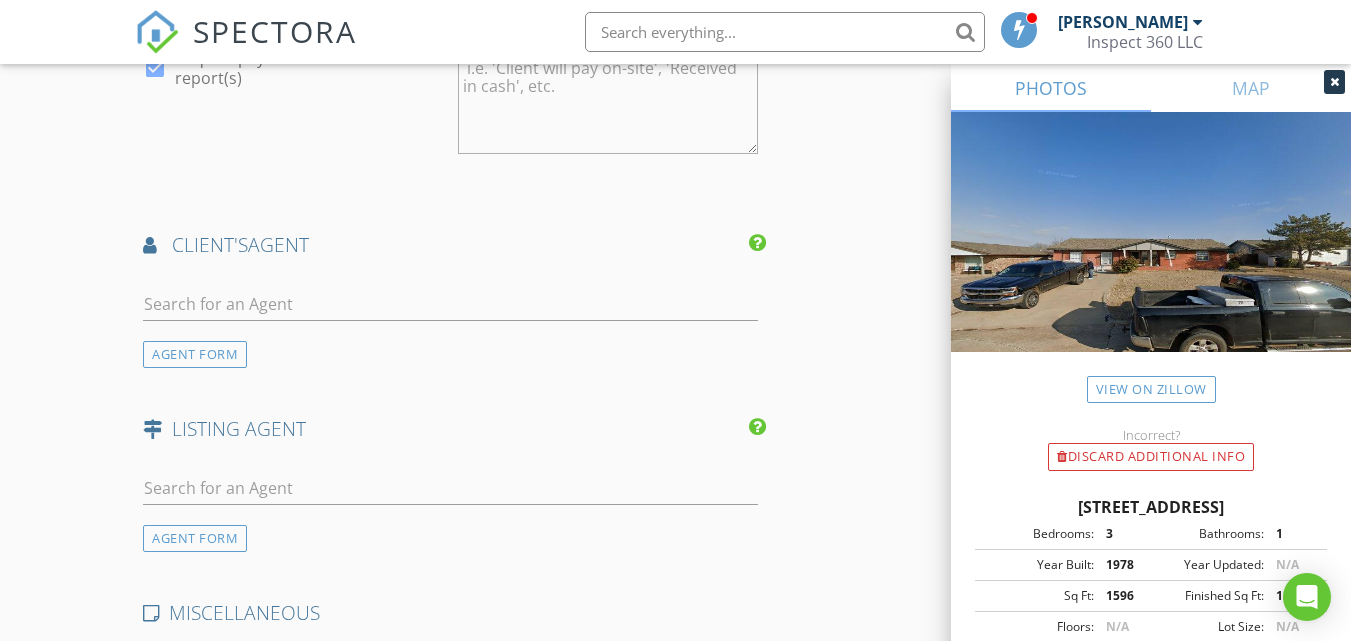 scroll, scrollTop: 2346, scrollLeft: 0, axis: vertical 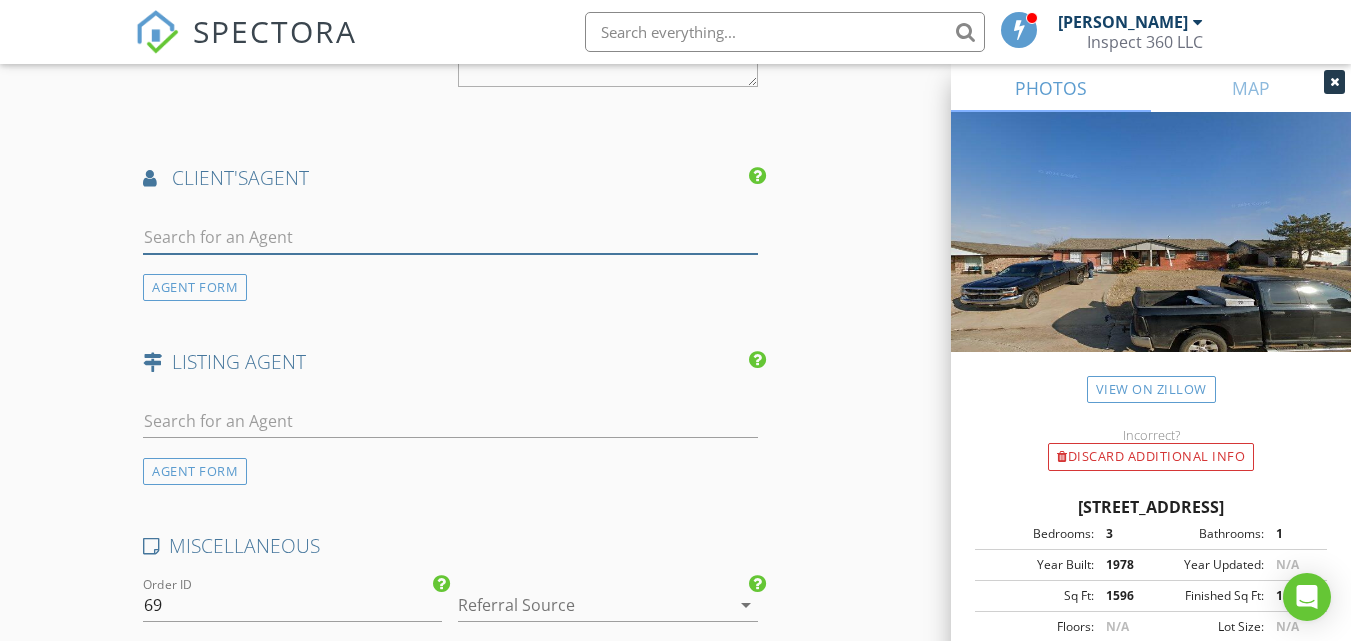 click at bounding box center [450, 237] 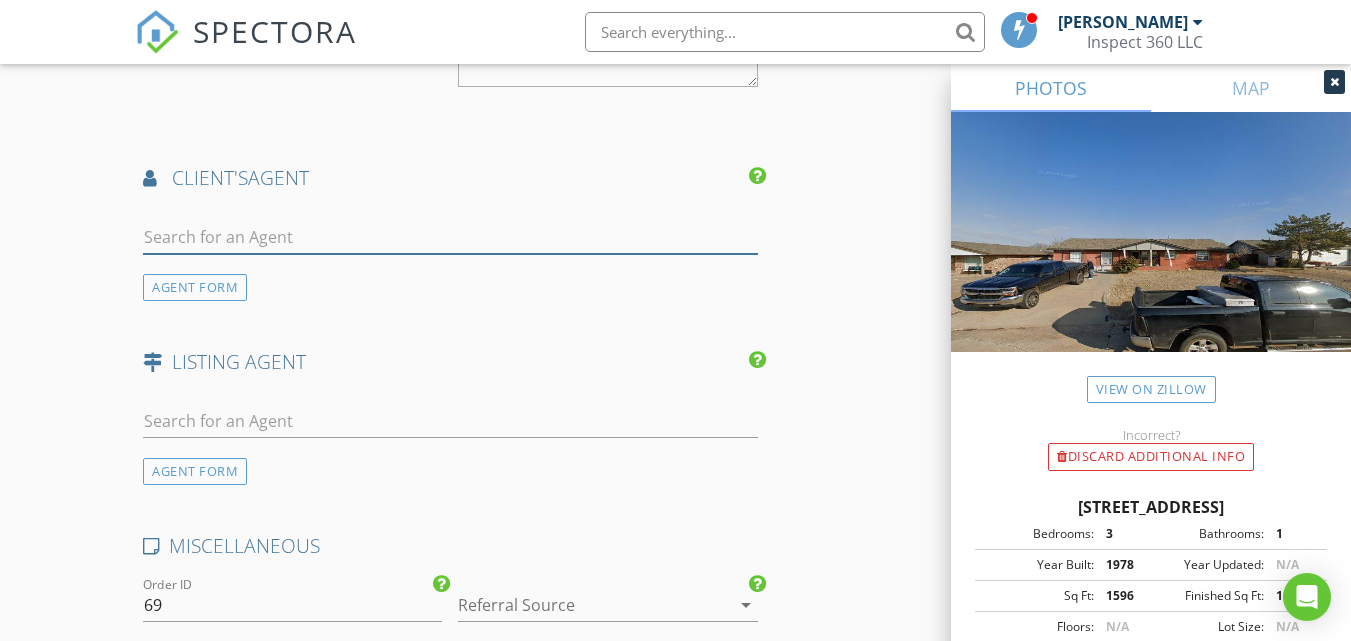 type on "law" 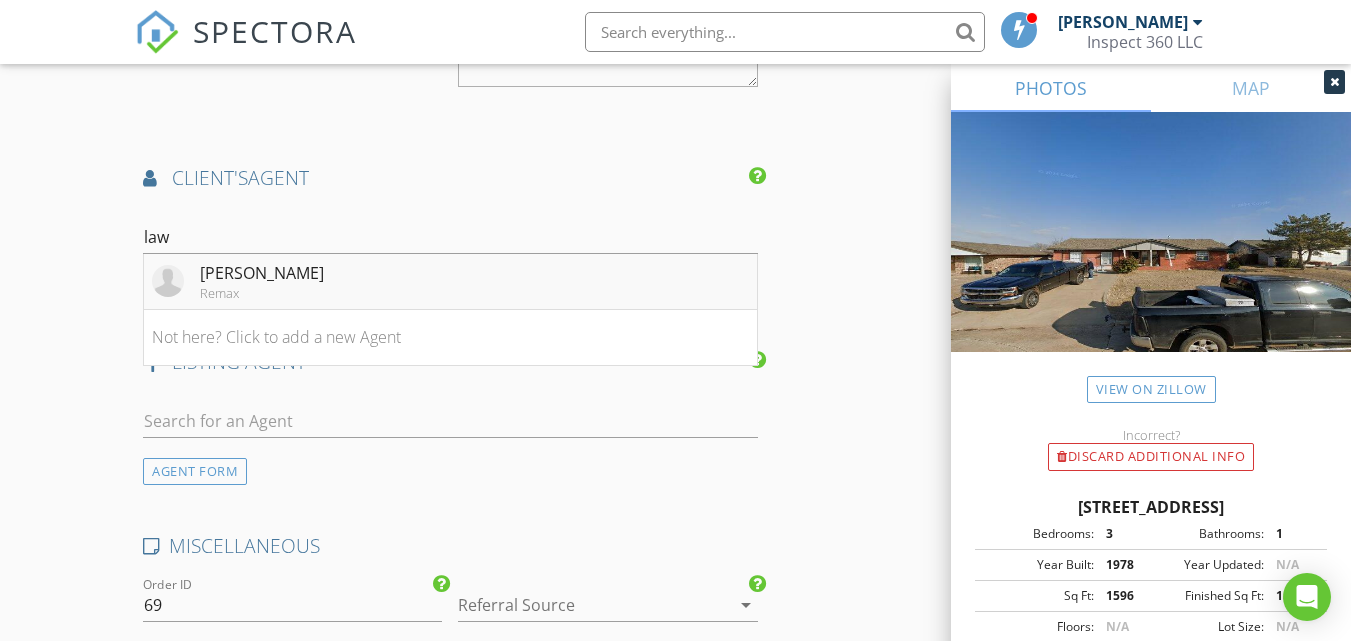 click on "Lawrence Hargrave" at bounding box center [262, 273] 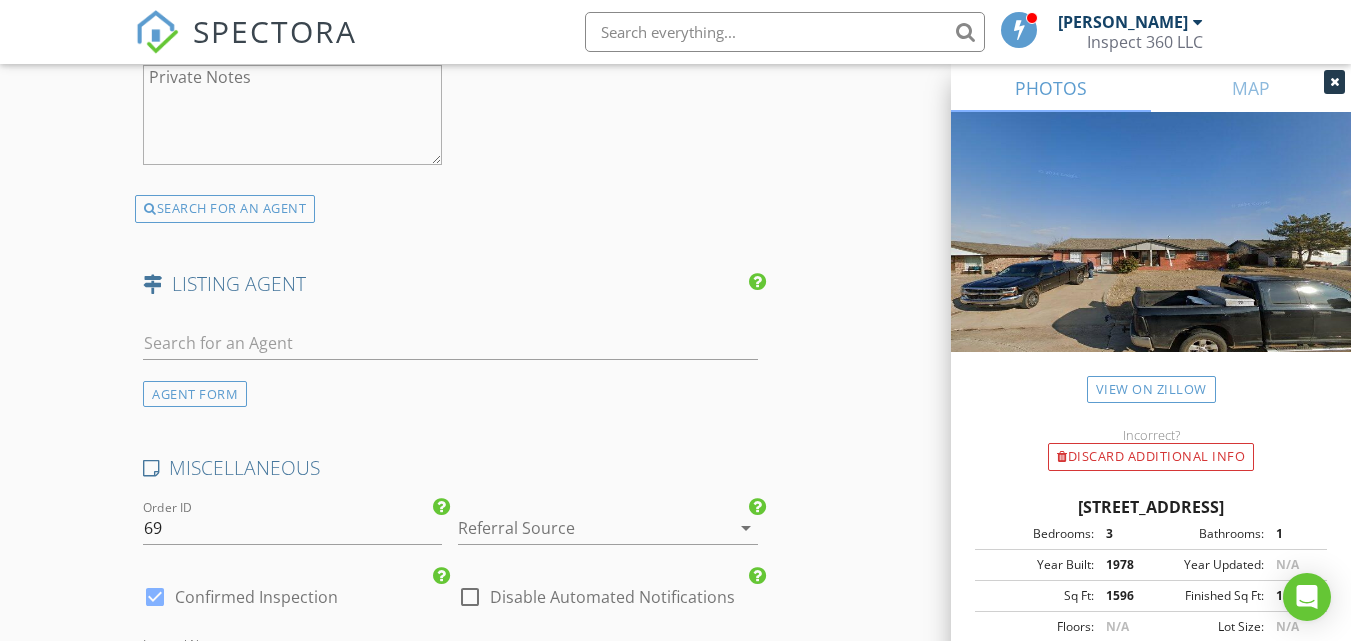 scroll, scrollTop: 2928, scrollLeft: 0, axis: vertical 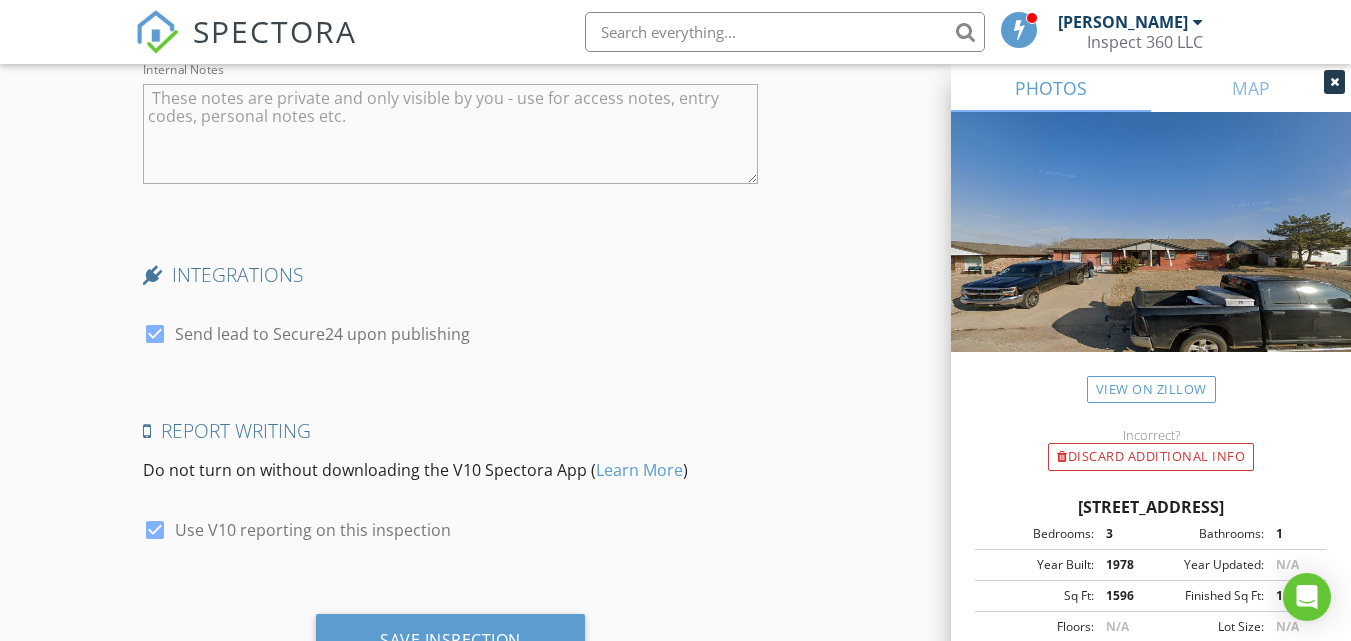 click at bounding box center [155, 334] 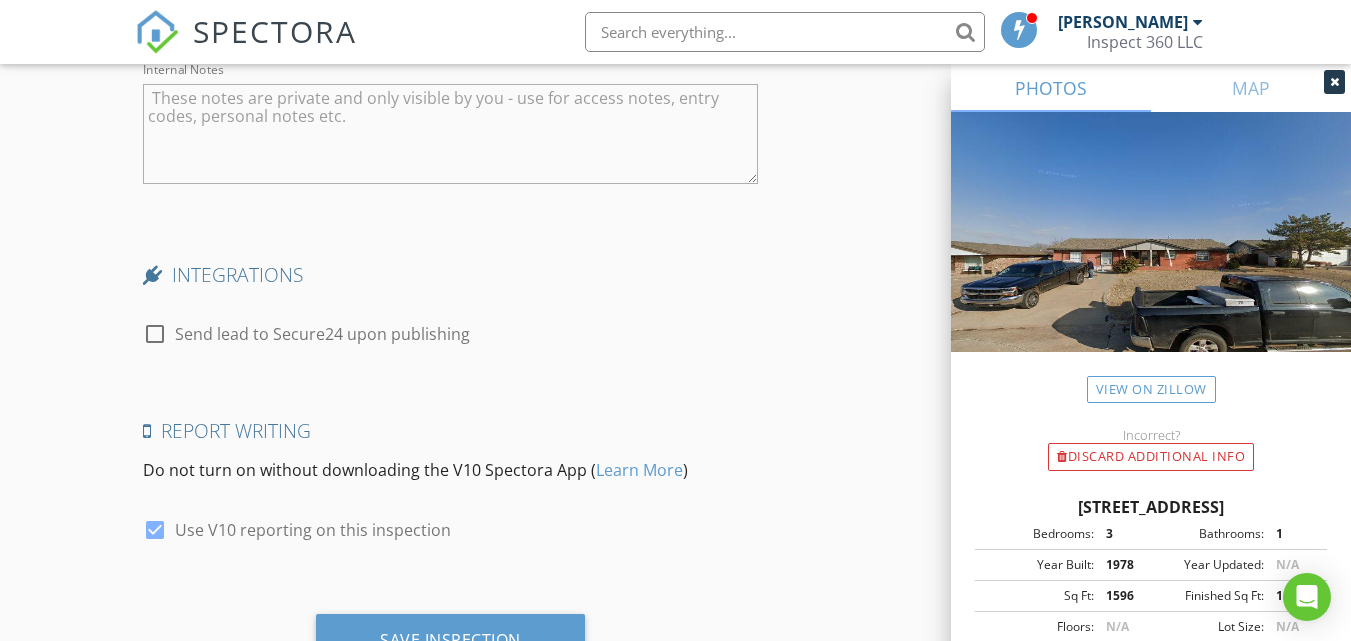 scroll, scrollTop: 3544, scrollLeft: 0, axis: vertical 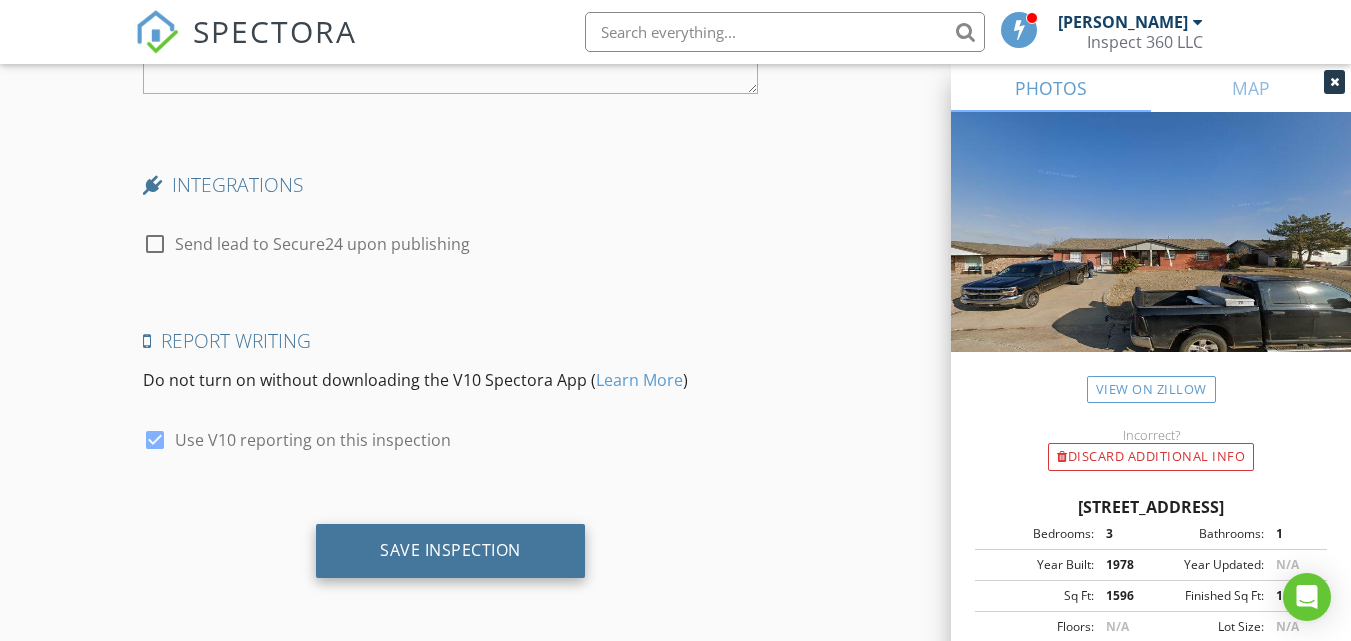 click on "Save Inspection" at bounding box center [450, 551] 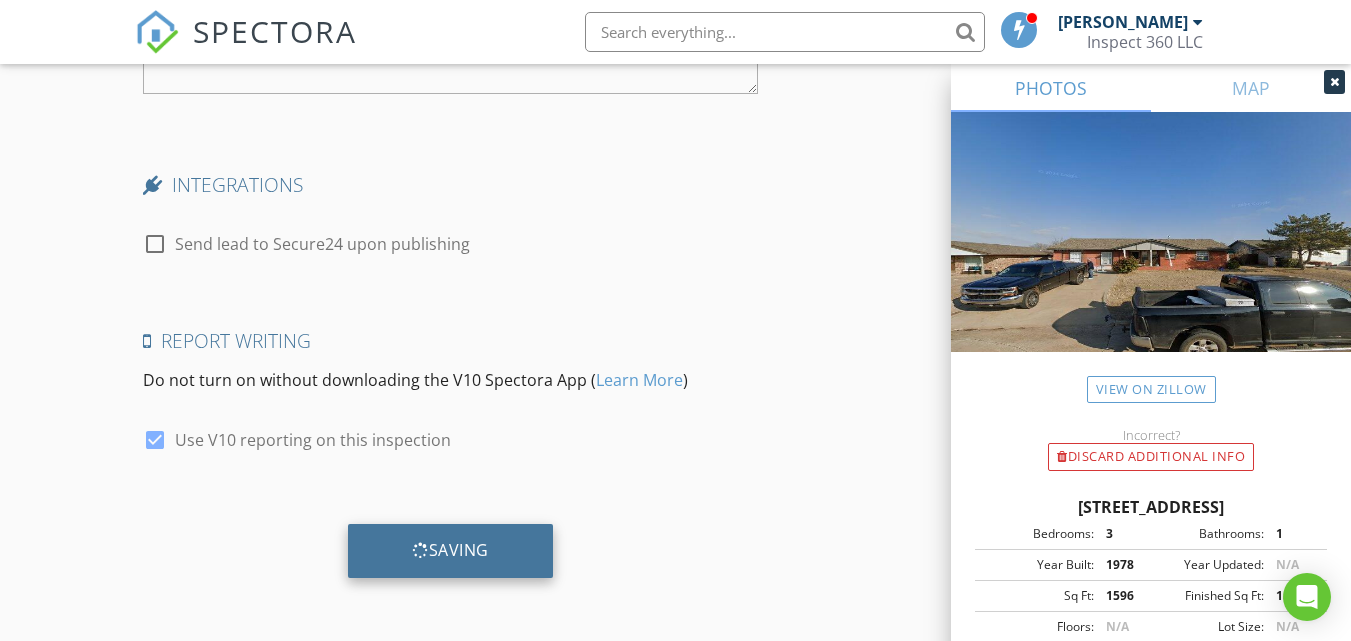 click on "Saving" at bounding box center (450, 551) 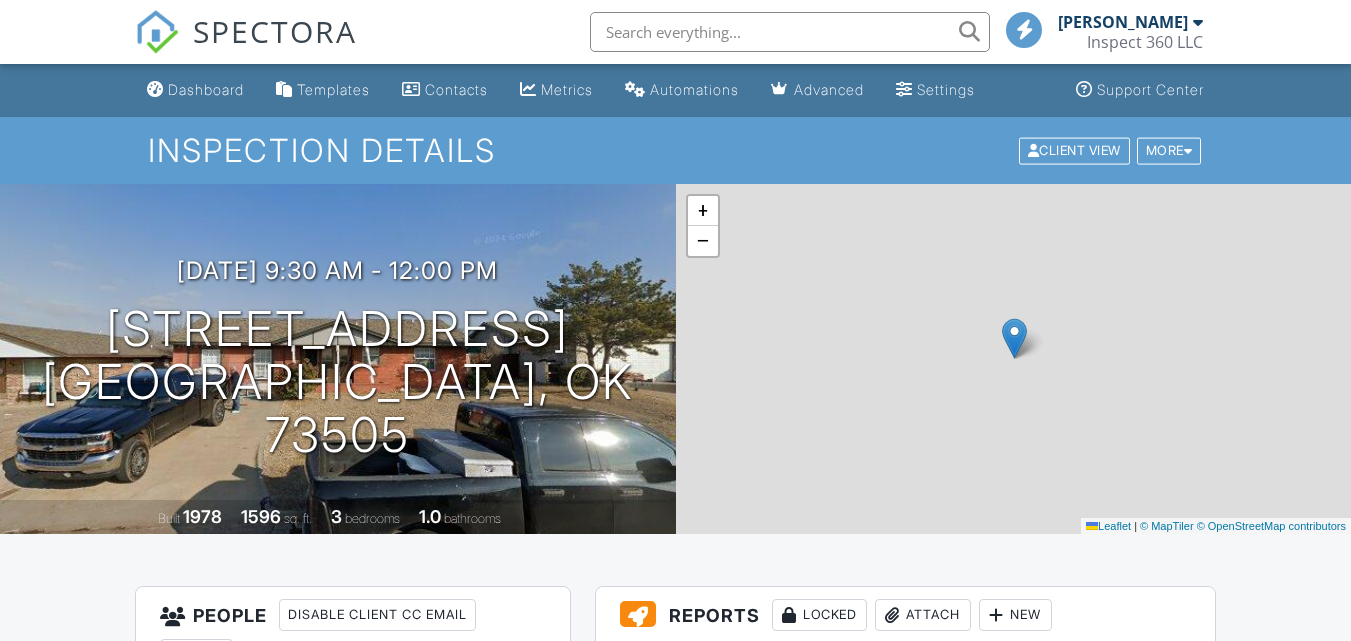 scroll, scrollTop: 0, scrollLeft: 0, axis: both 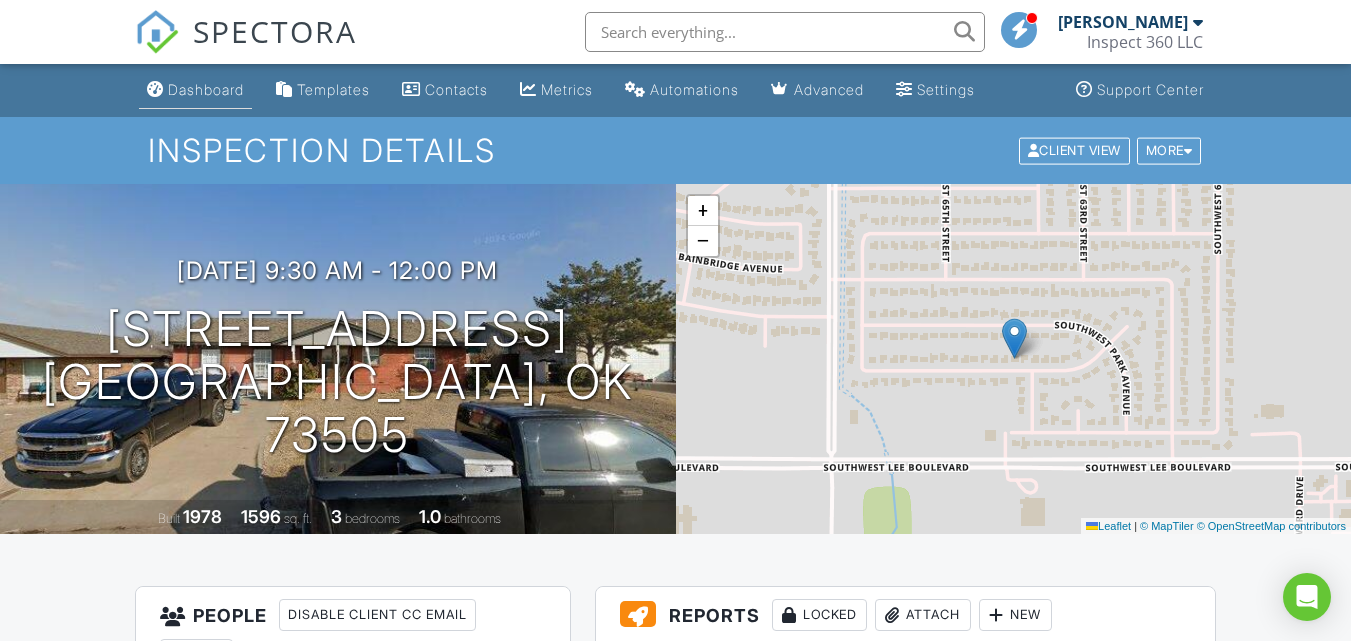 click on "Dashboard" at bounding box center [206, 89] 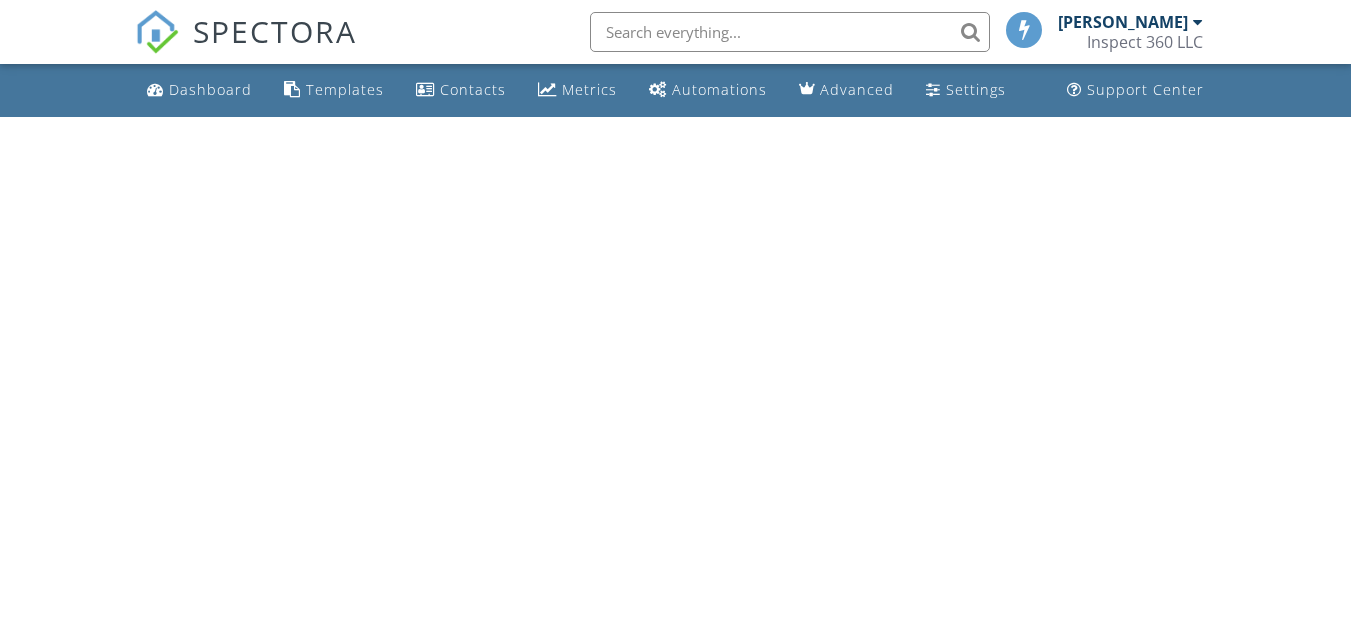 scroll, scrollTop: 0, scrollLeft: 0, axis: both 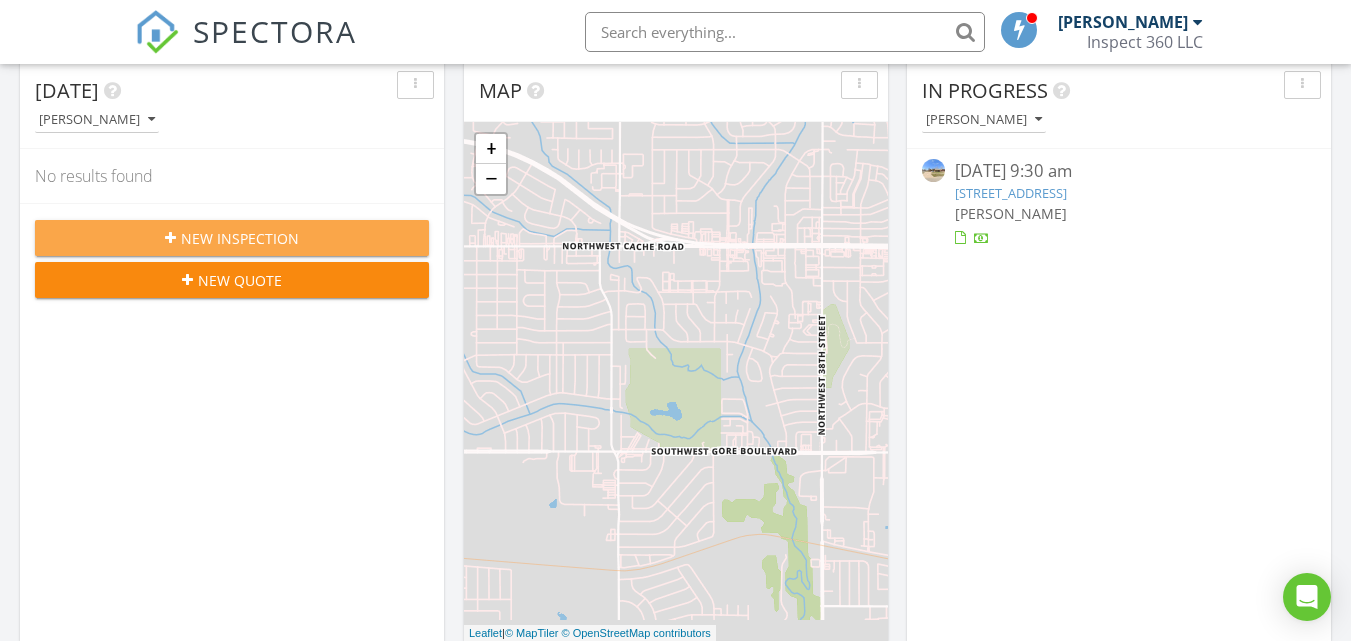 click on "New Inspection" at bounding box center (232, 238) 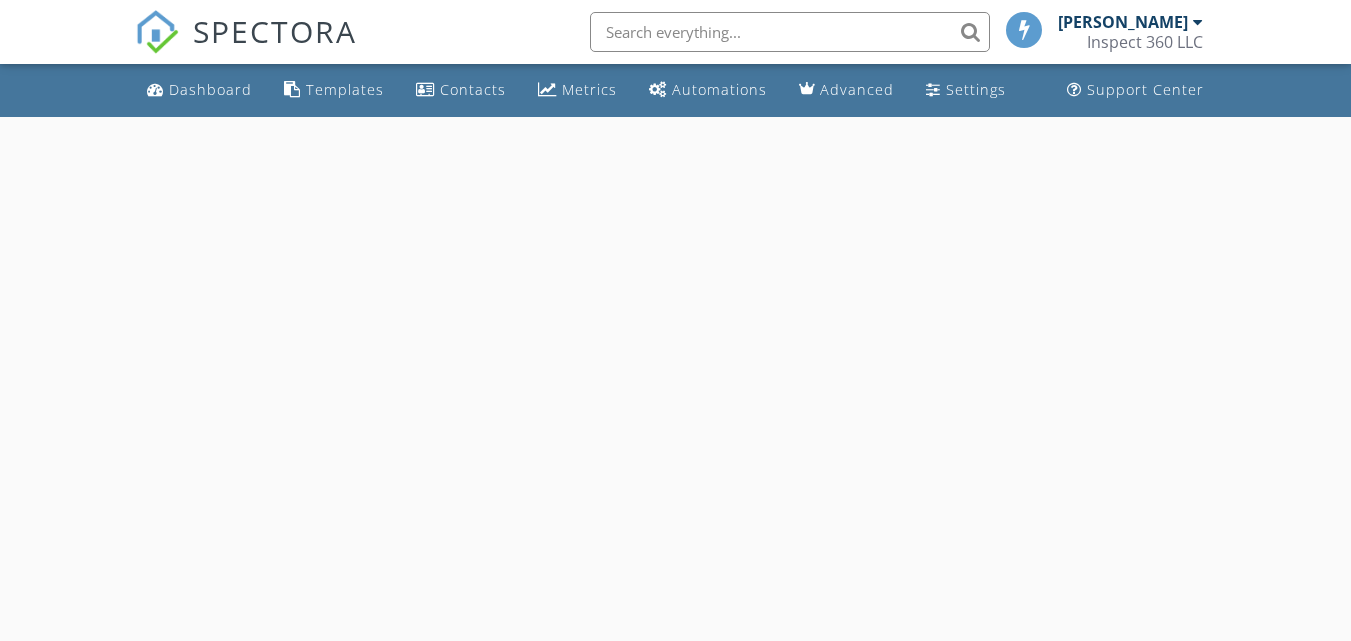 scroll, scrollTop: 0, scrollLeft: 0, axis: both 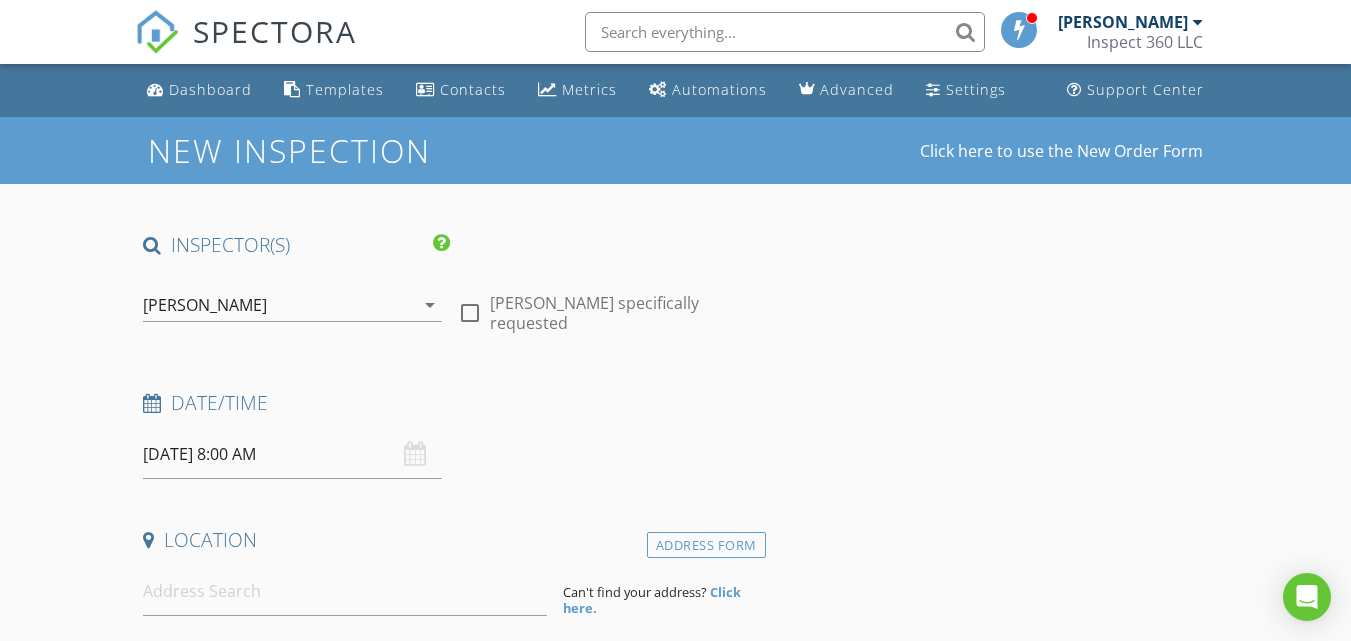 click on "[DATE] 8:00 AM" at bounding box center [292, 454] 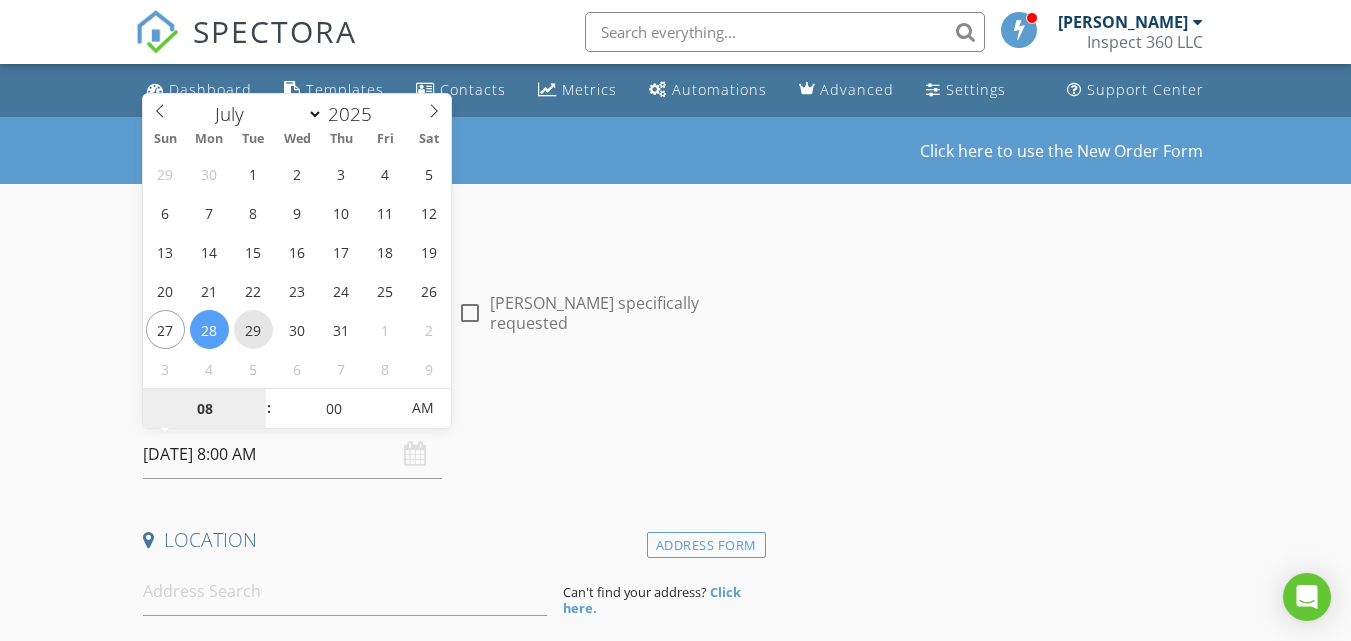 type on "[DATE] 8:00 AM" 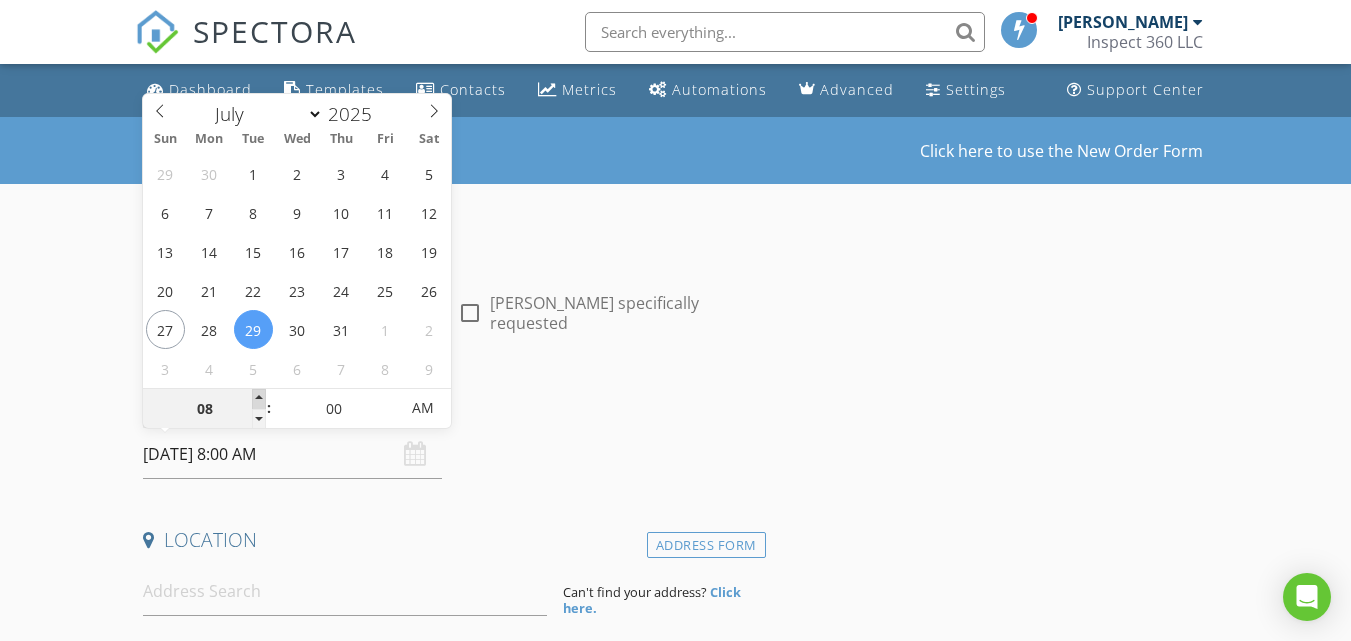 type on "09" 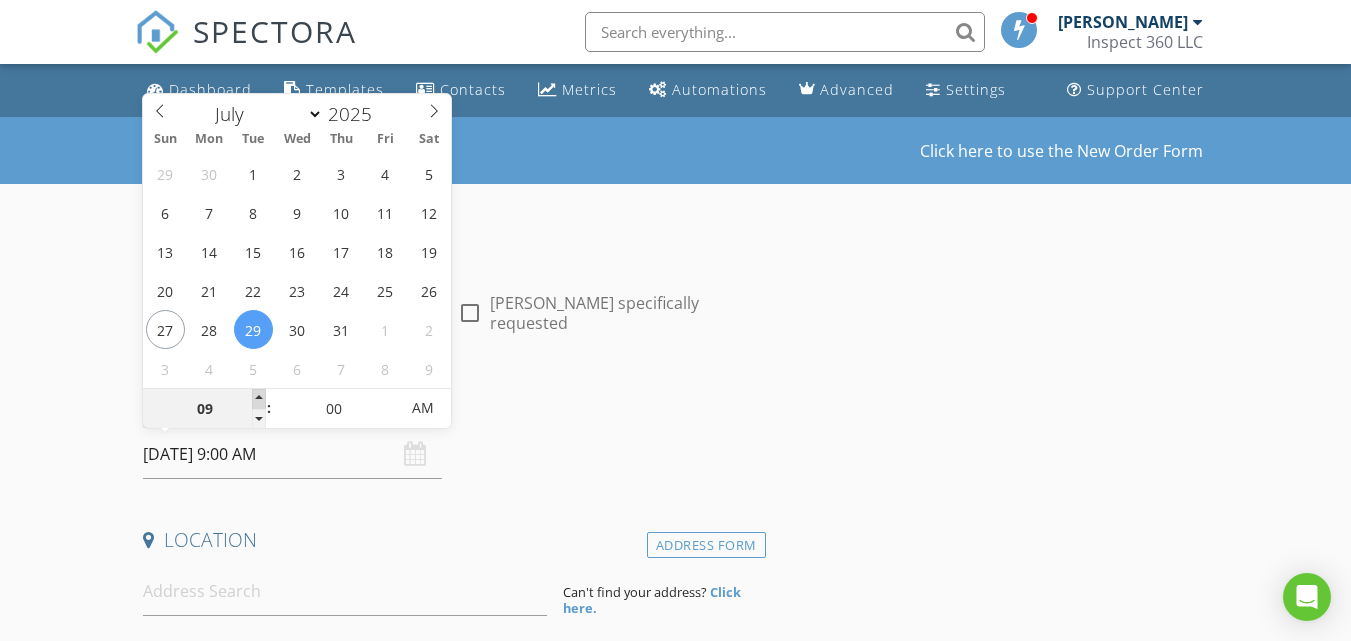 click at bounding box center (259, 399) 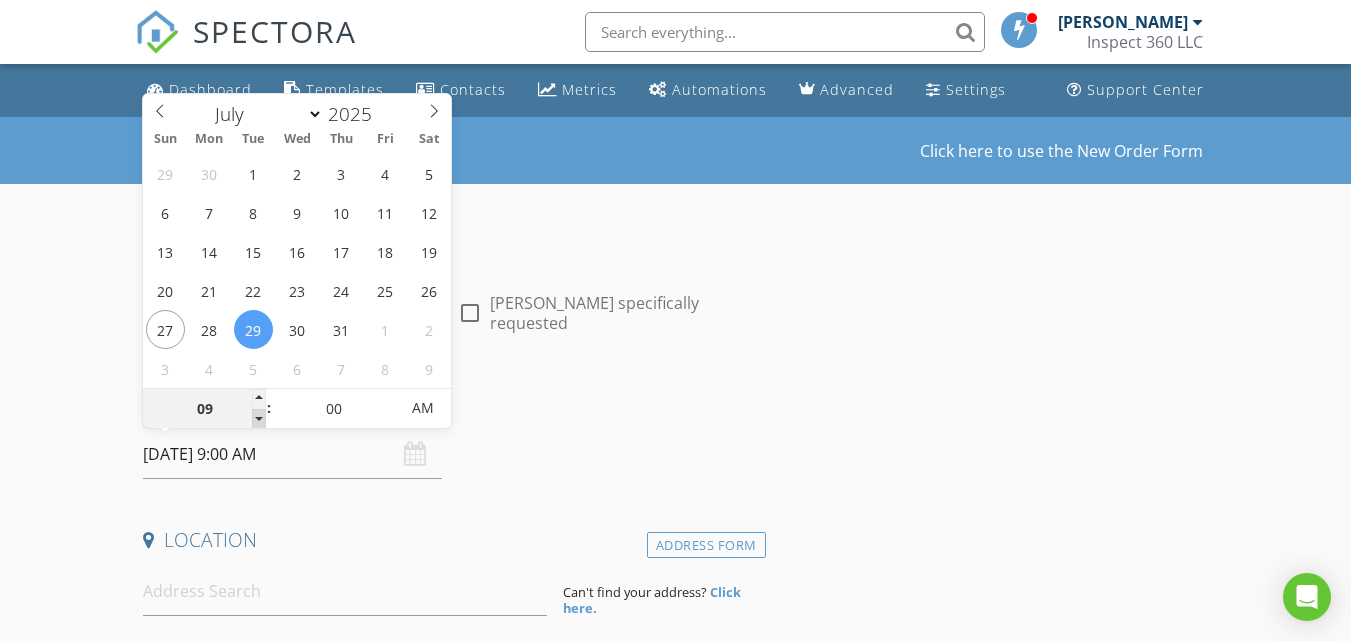 type on "08" 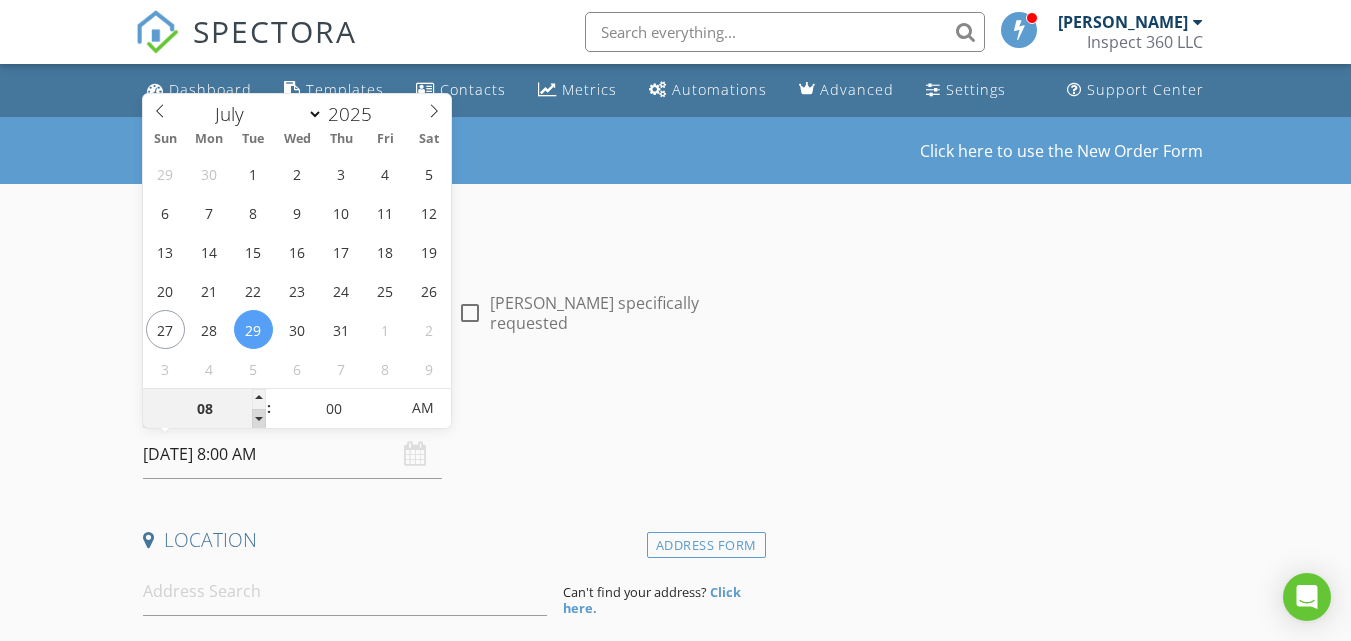 click at bounding box center [259, 419] 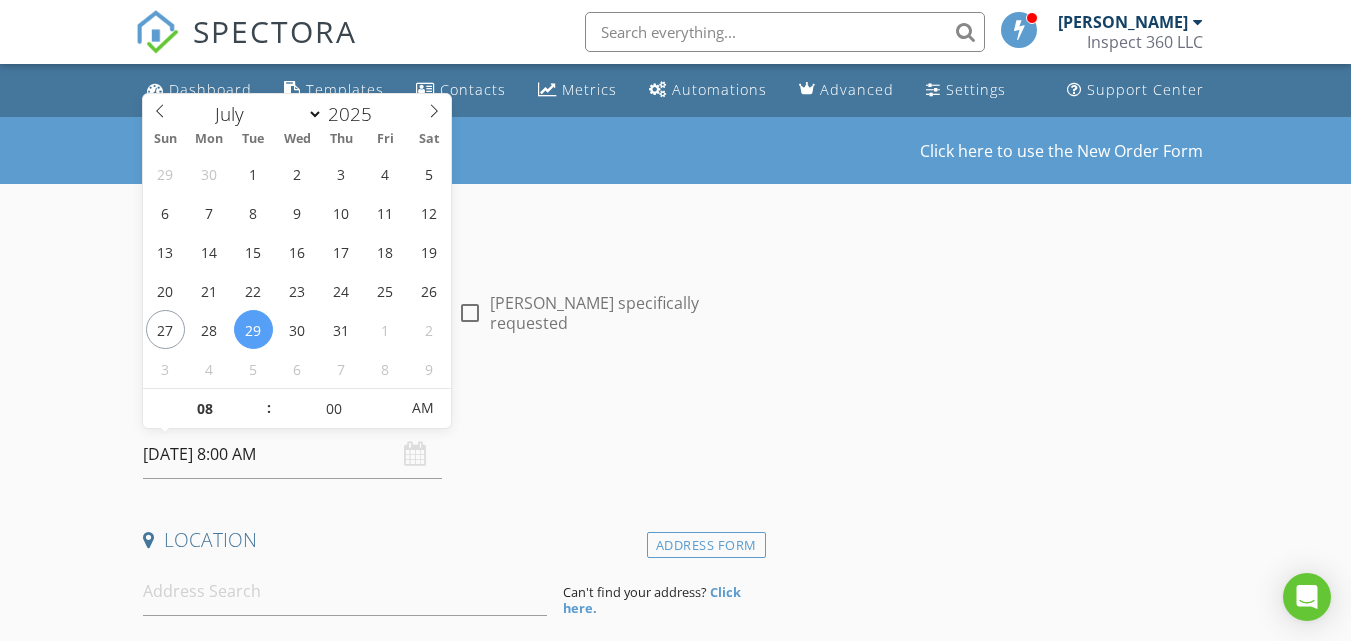 click on "Date/Time
[DATE] 8:00 AM" at bounding box center (450, 434) 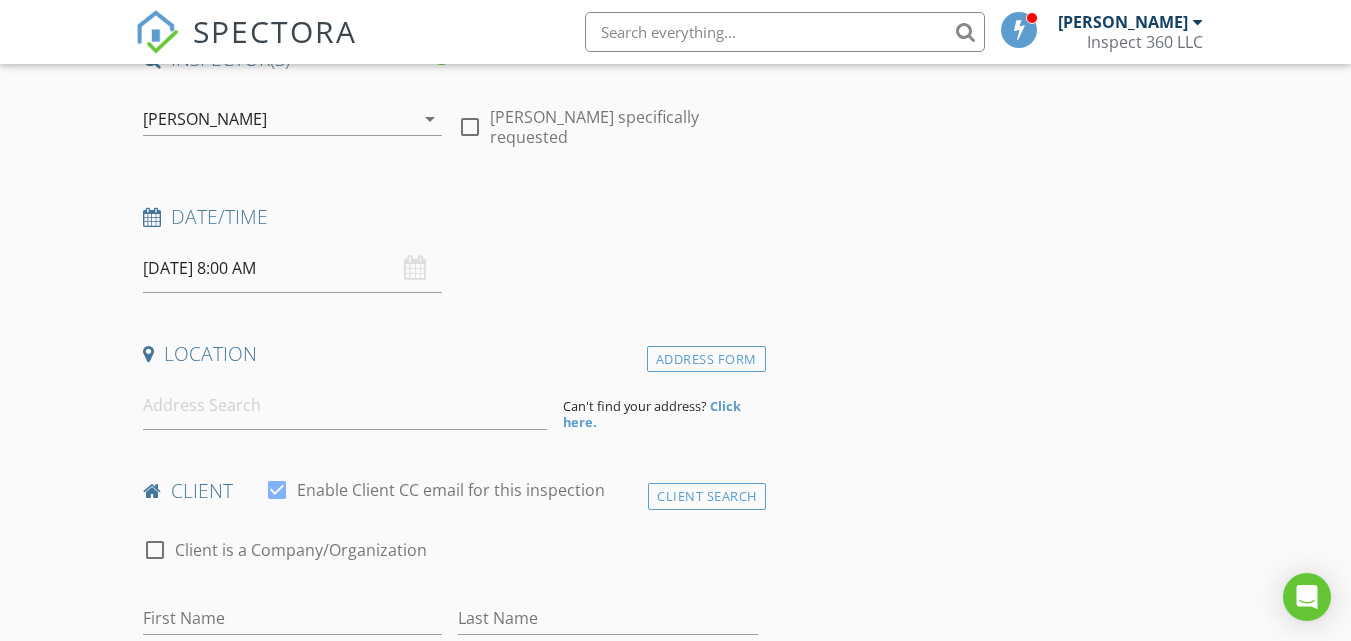 scroll, scrollTop: 191, scrollLeft: 0, axis: vertical 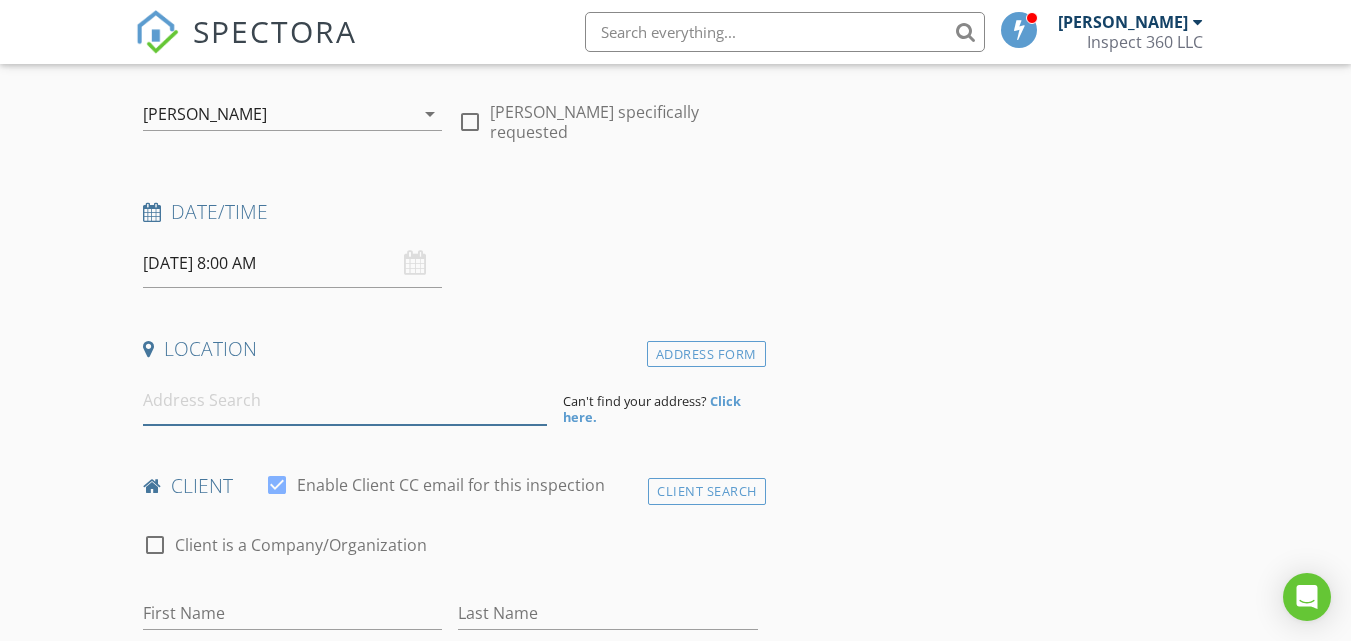 click at bounding box center [345, 400] 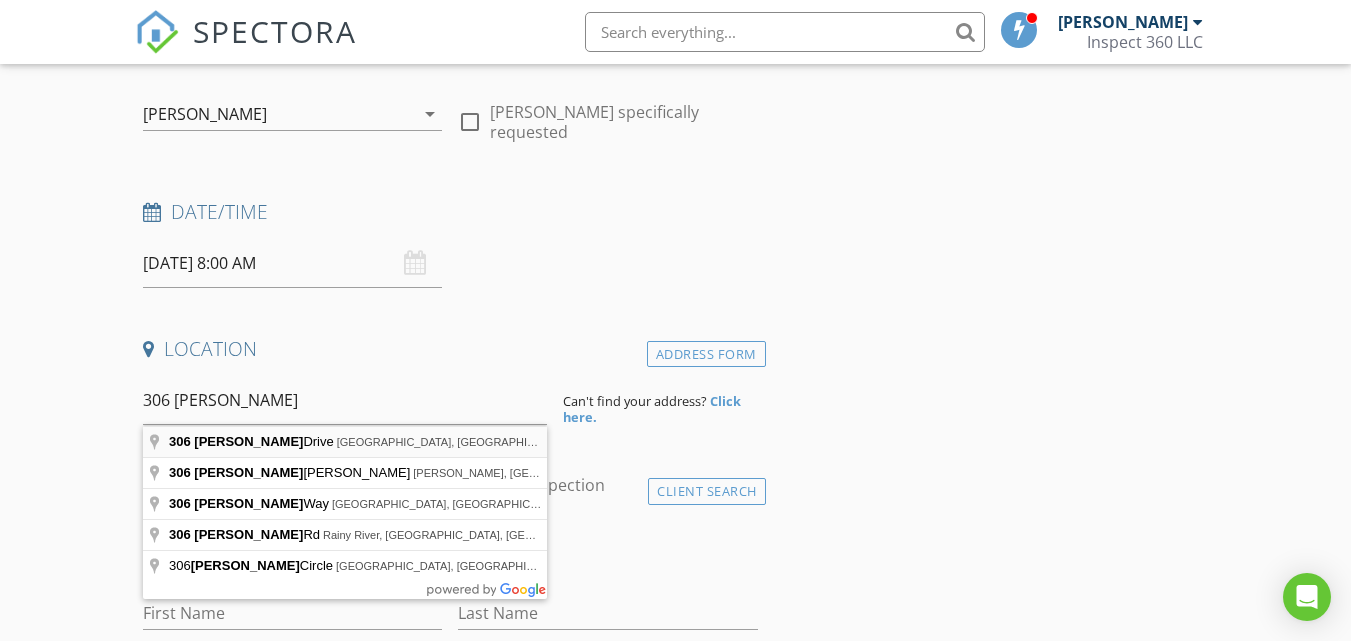 type on "[STREET_ADDRESS][PERSON_NAME]" 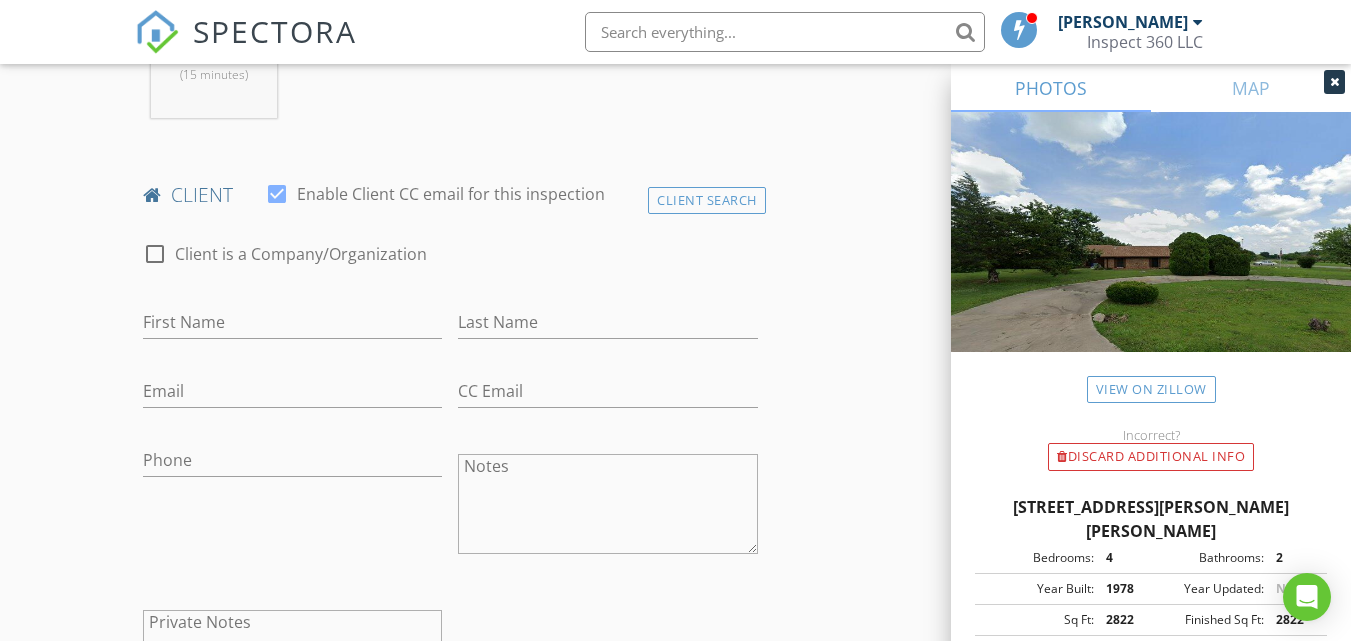 scroll, scrollTop: 897, scrollLeft: 0, axis: vertical 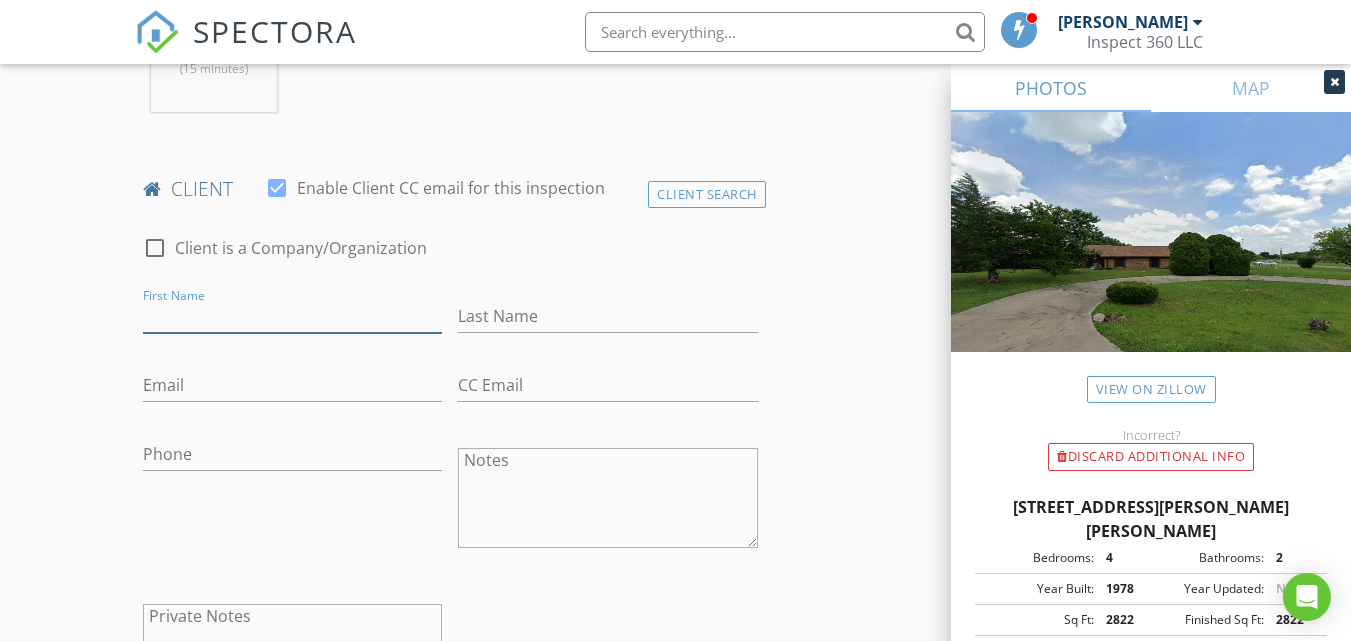 click on "First Name" at bounding box center (292, 316) 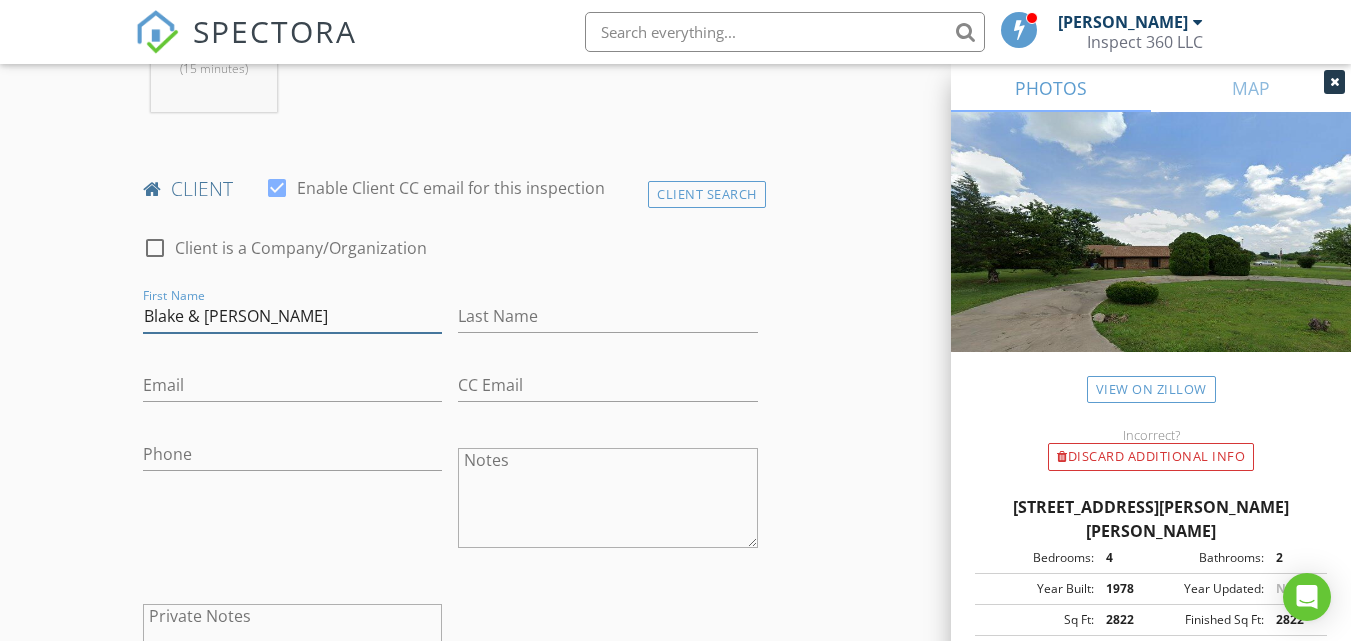 type on "Blake & Sara" 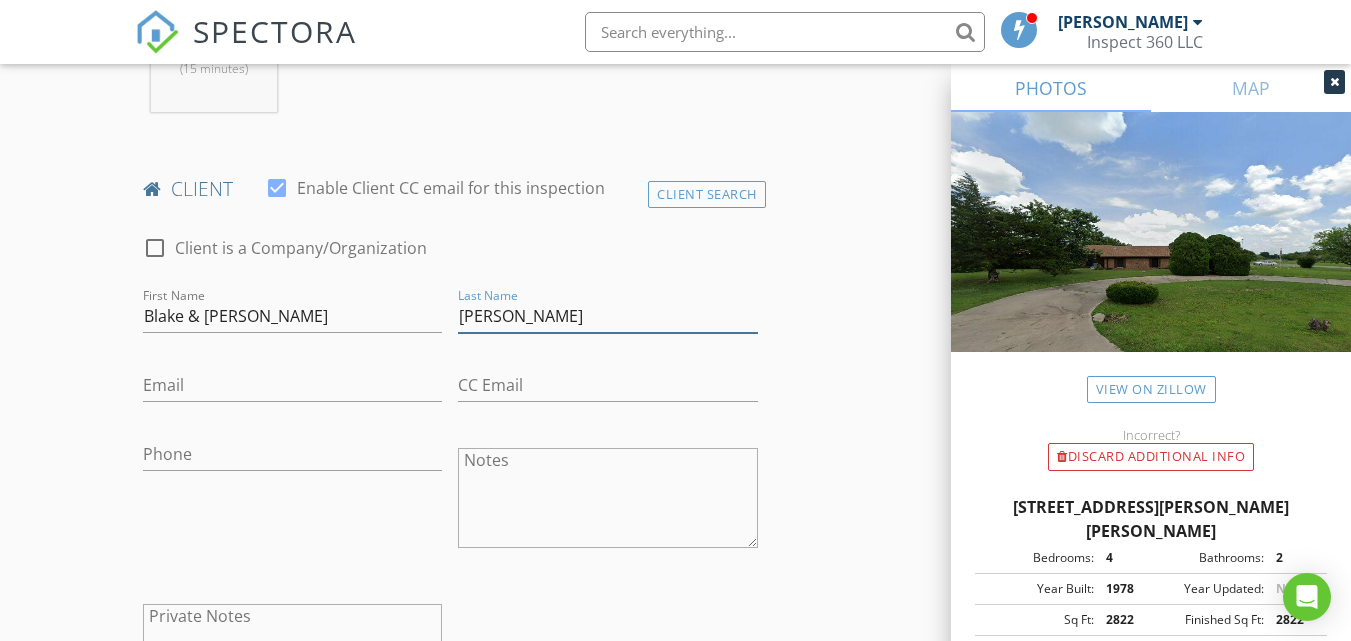 type on "Ratcliff" 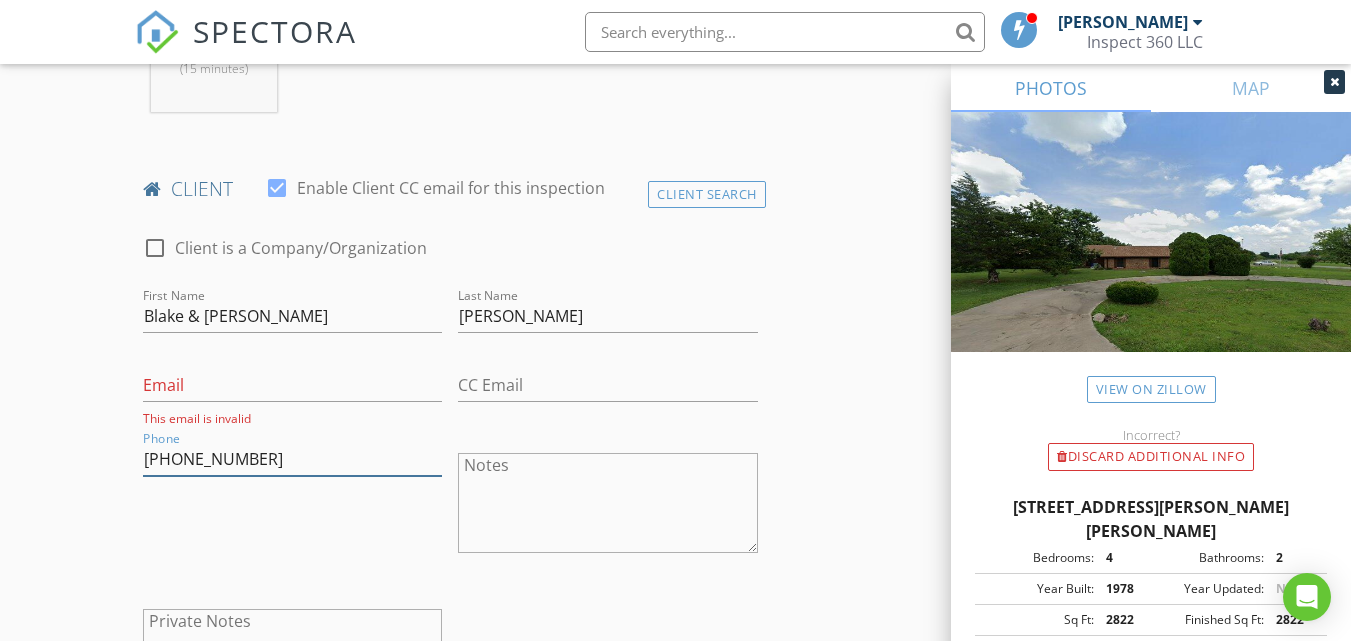 type on "[PHONE_NUMBER]" 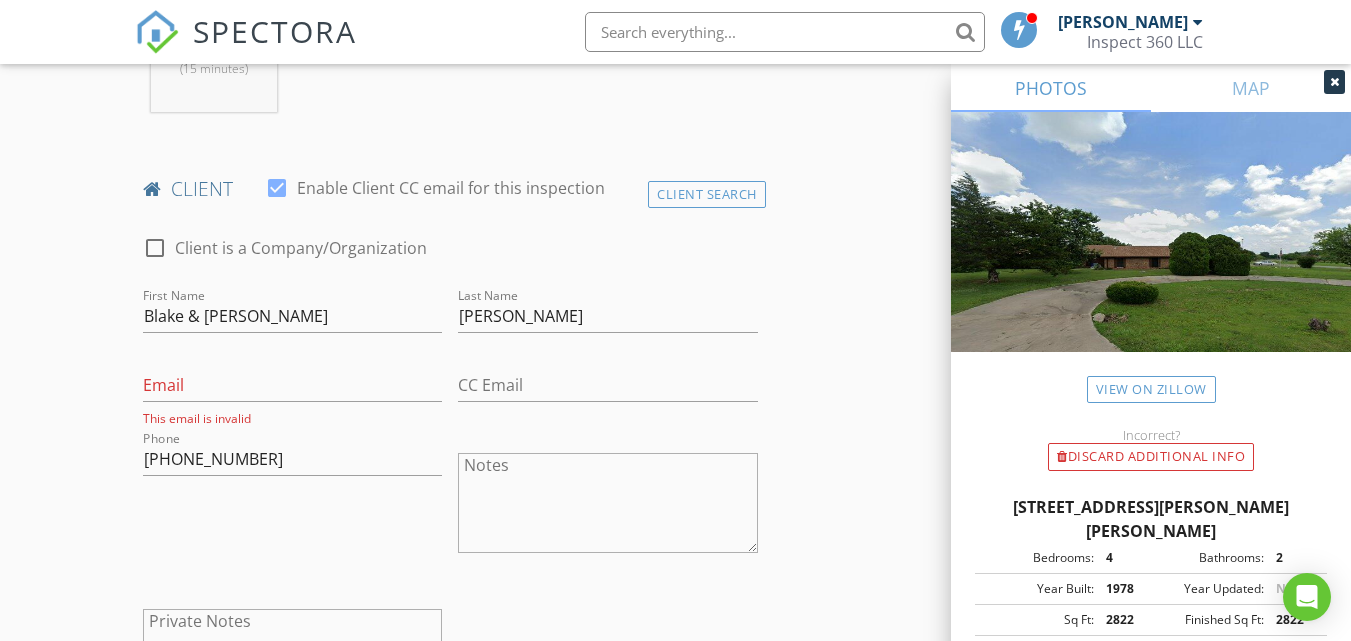 click on "Phone 571-228-5074" at bounding box center [292, 505] 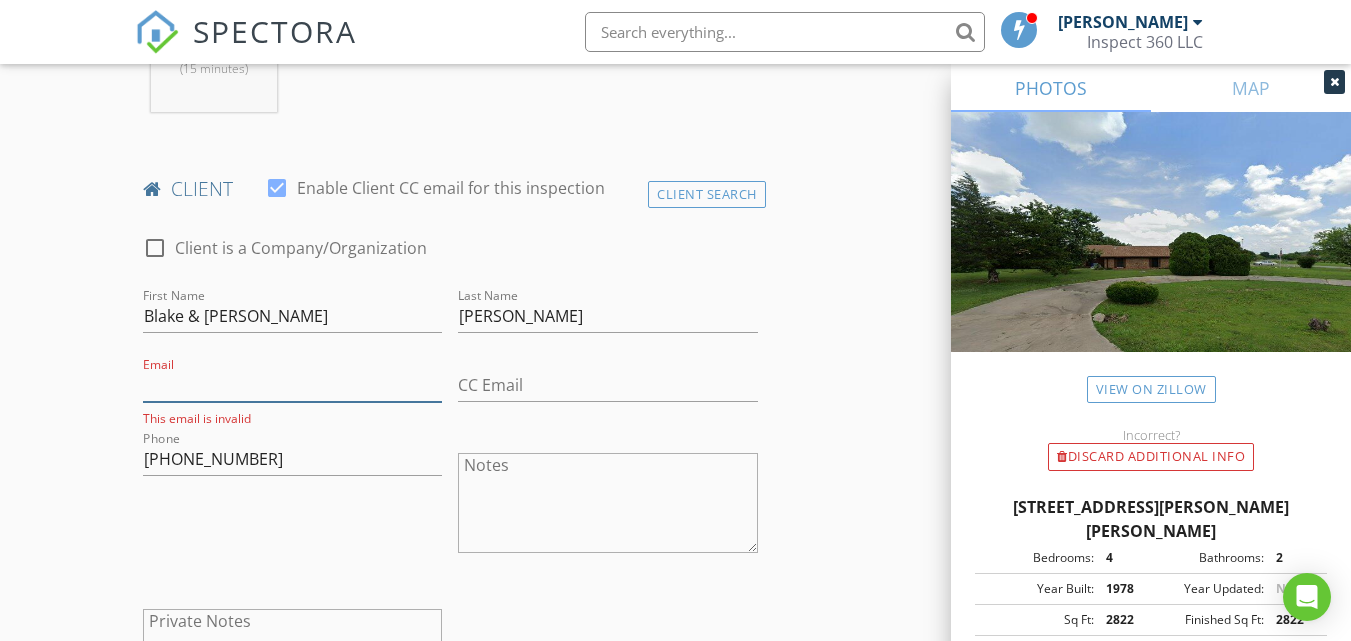 click on "Email" at bounding box center [292, 385] 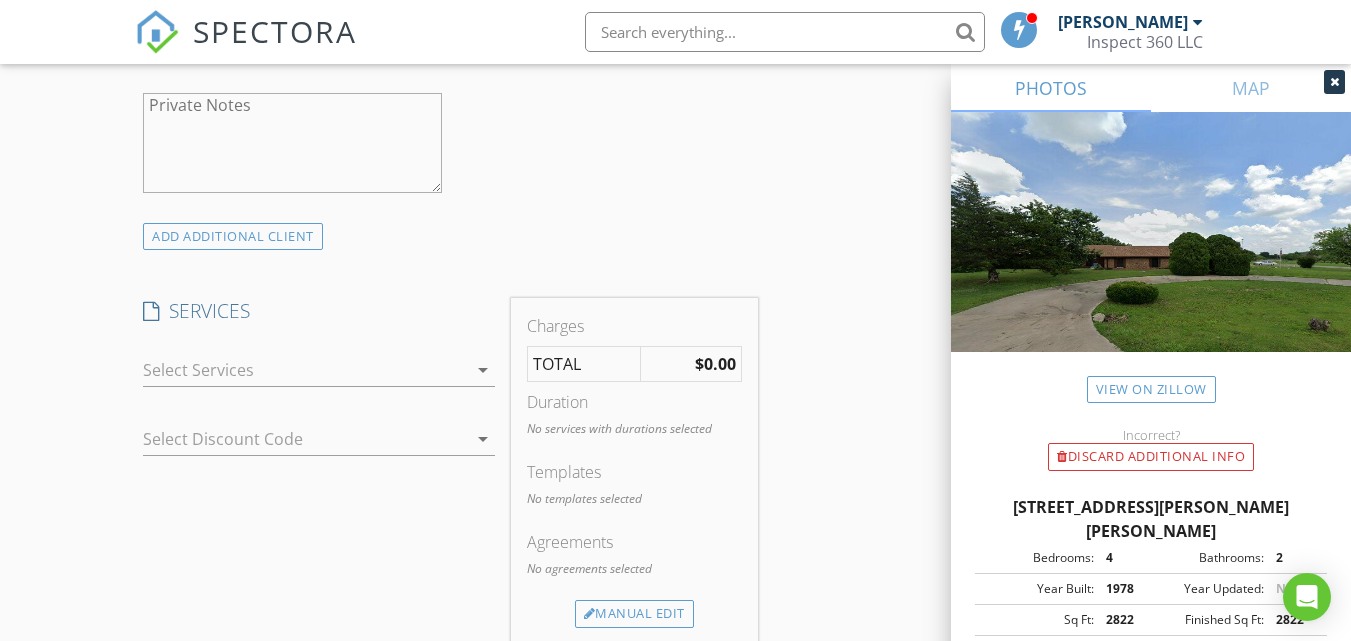 scroll, scrollTop: 1505, scrollLeft: 0, axis: vertical 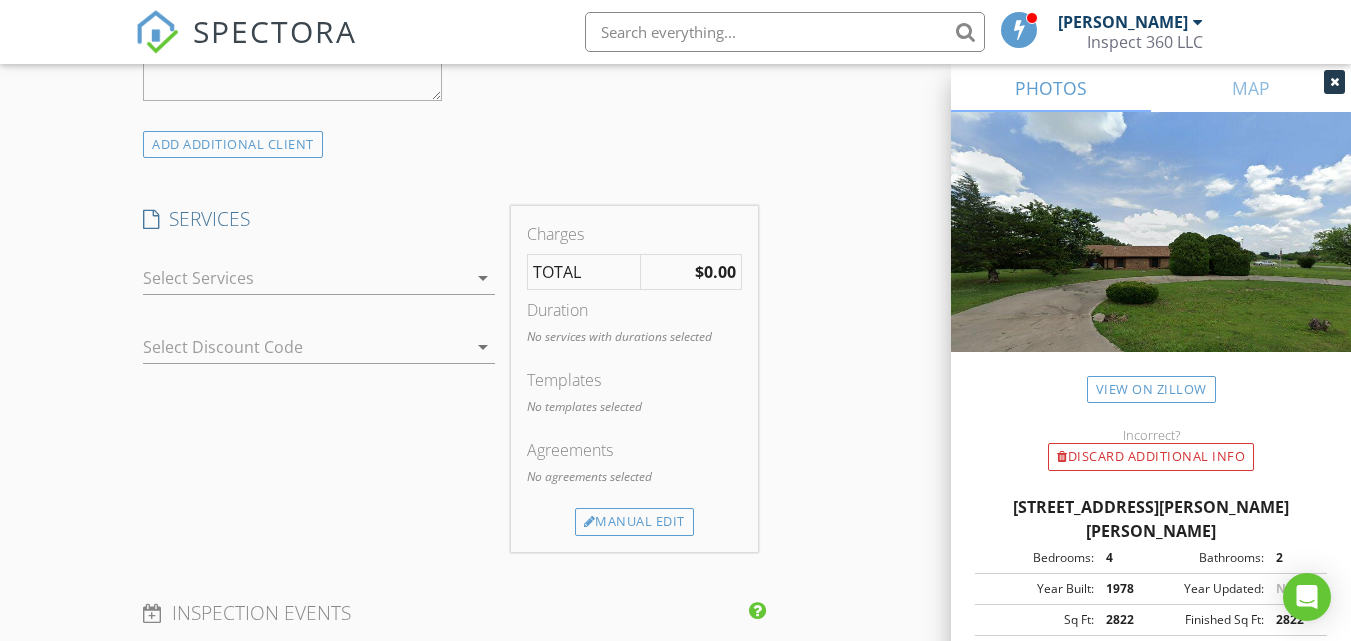 click at bounding box center [305, 278] 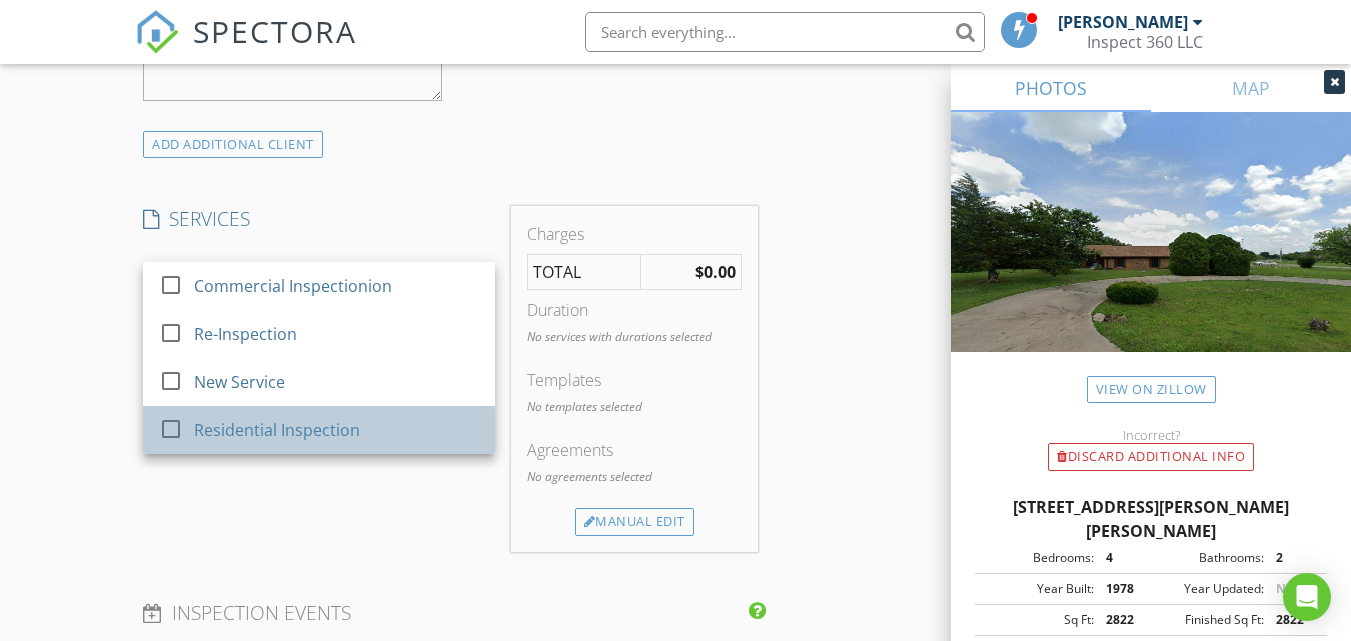 click on "Residential Inspection" at bounding box center [277, 430] 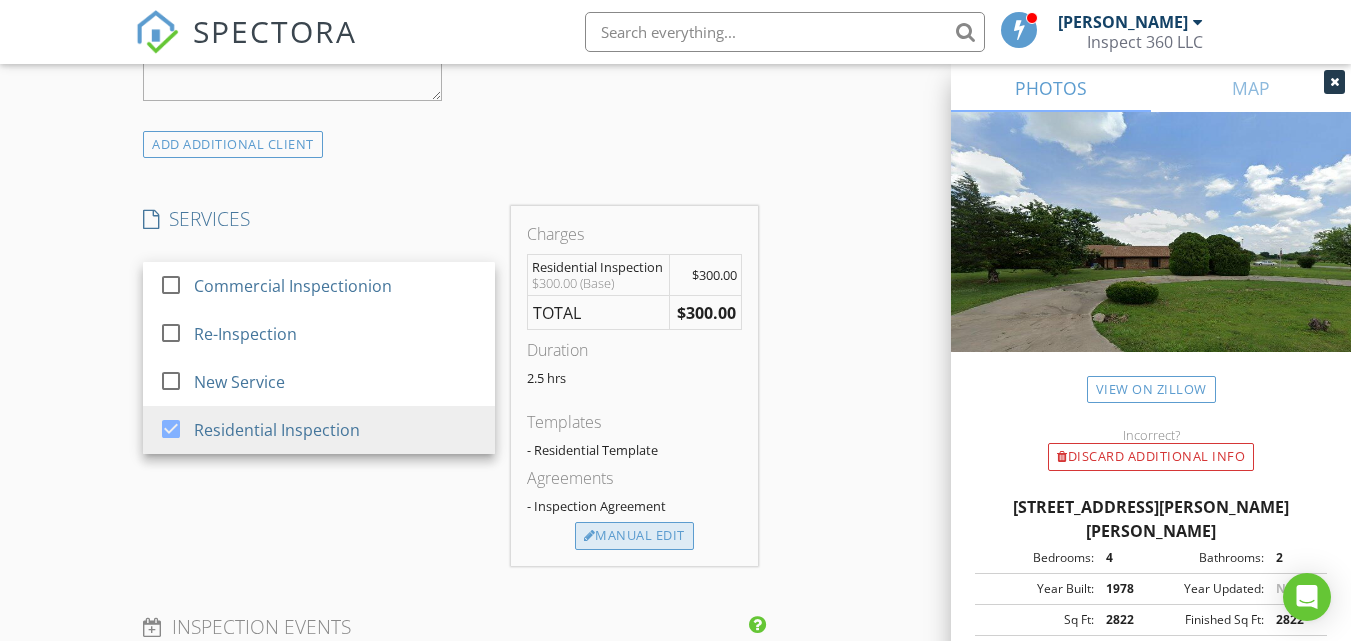 click on "Manual Edit" at bounding box center (634, 536) 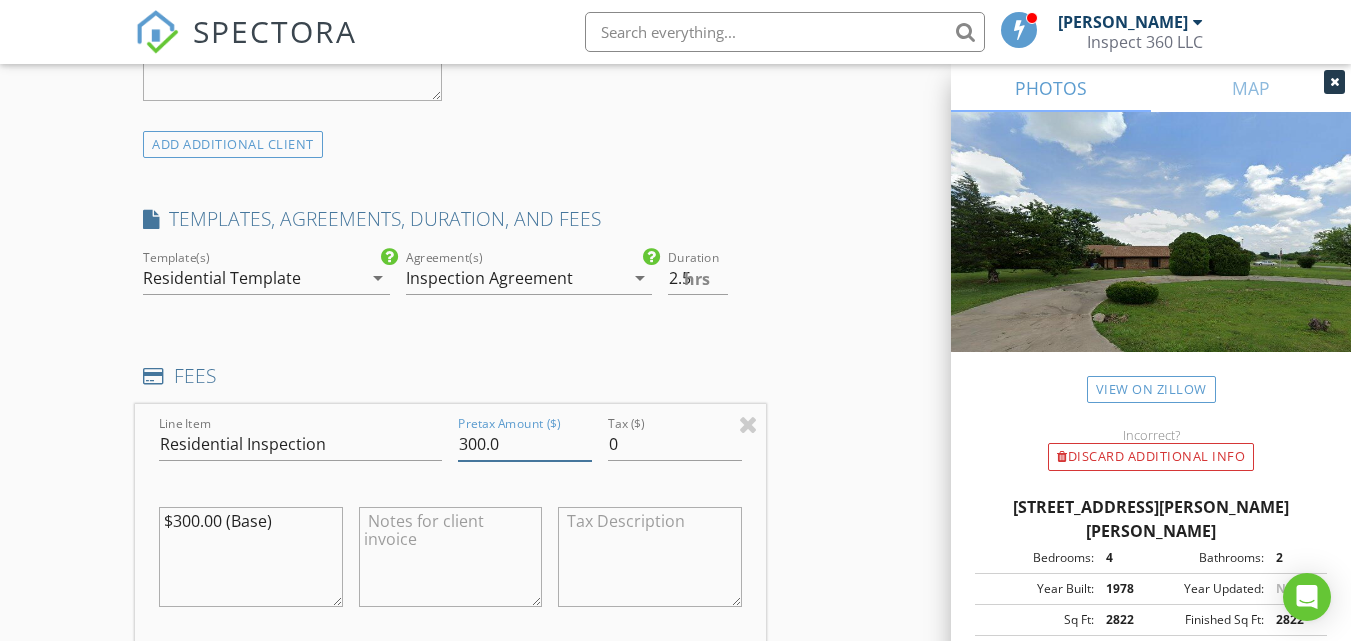 click on "300.0" at bounding box center (525, 444) 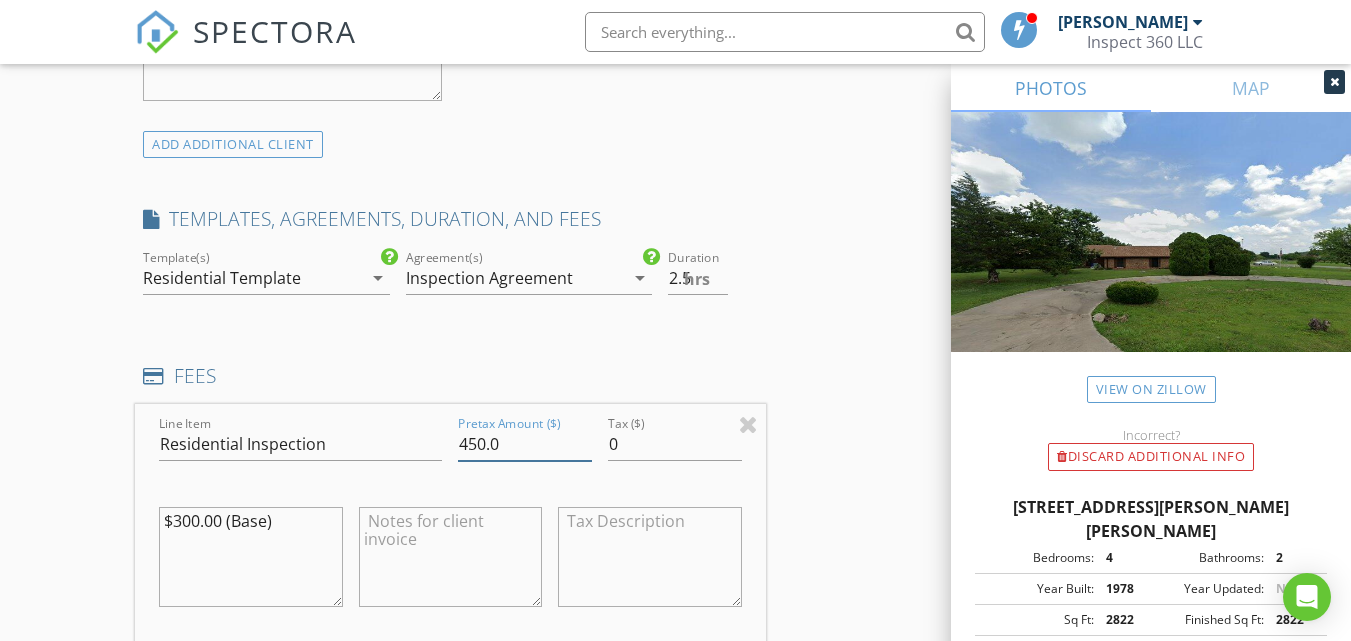 type on "450.0" 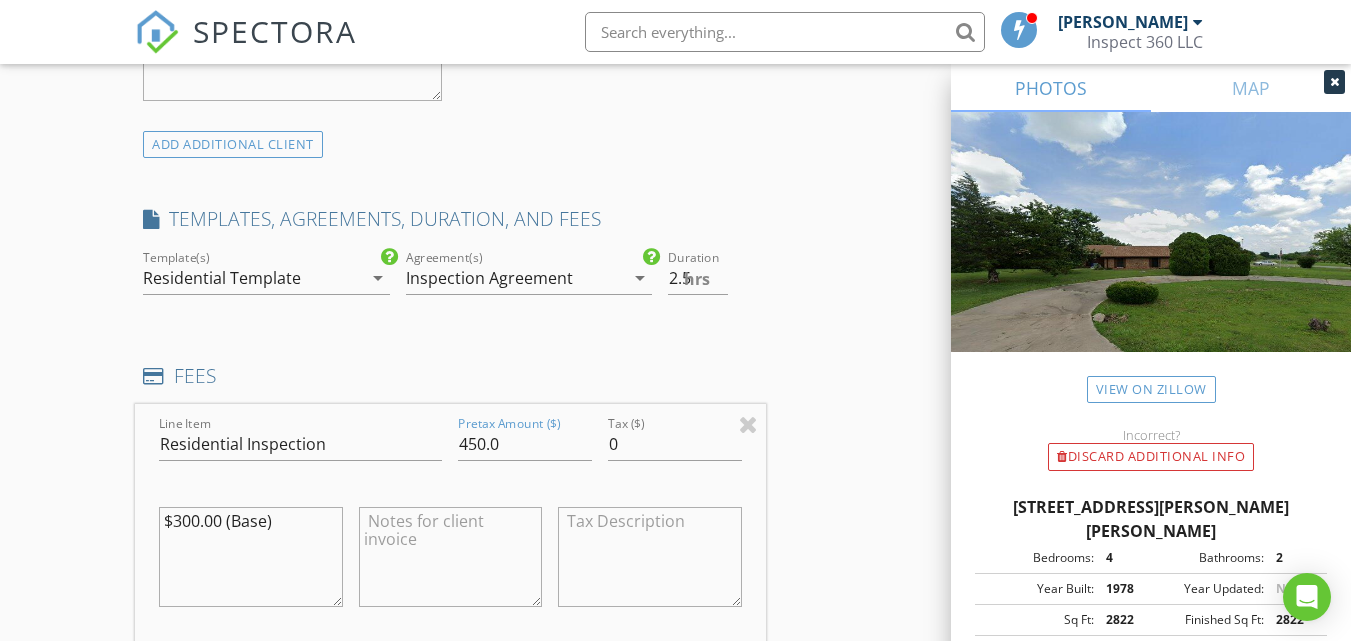 click on "$300.00 (Base)" at bounding box center (250, 557) 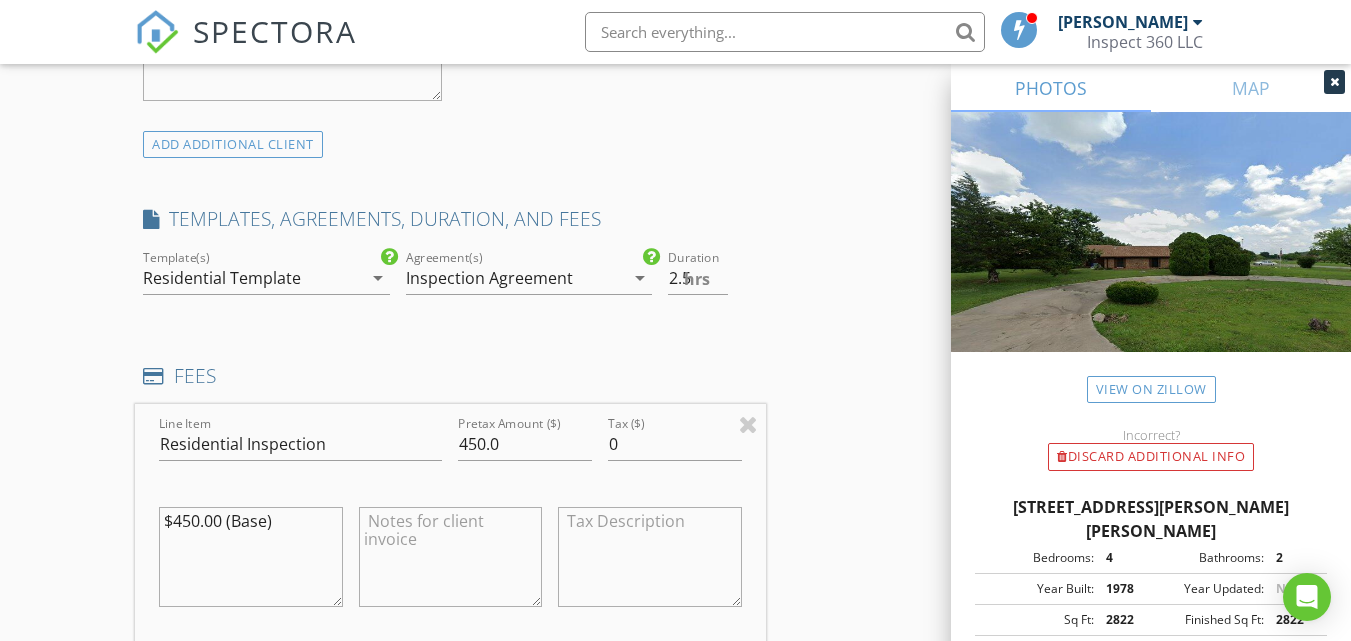 type on "$450.00 (Base)" 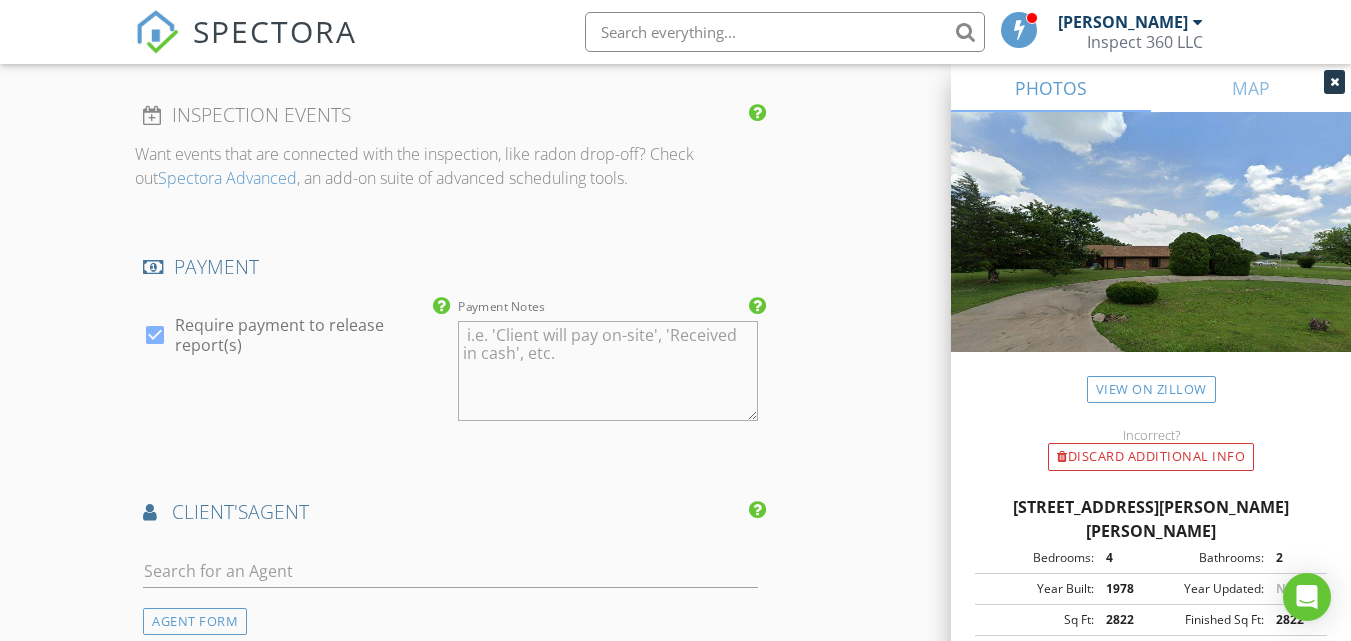 scroll, scrollTop: 2260, scrollLeft: 0, axis: vertical 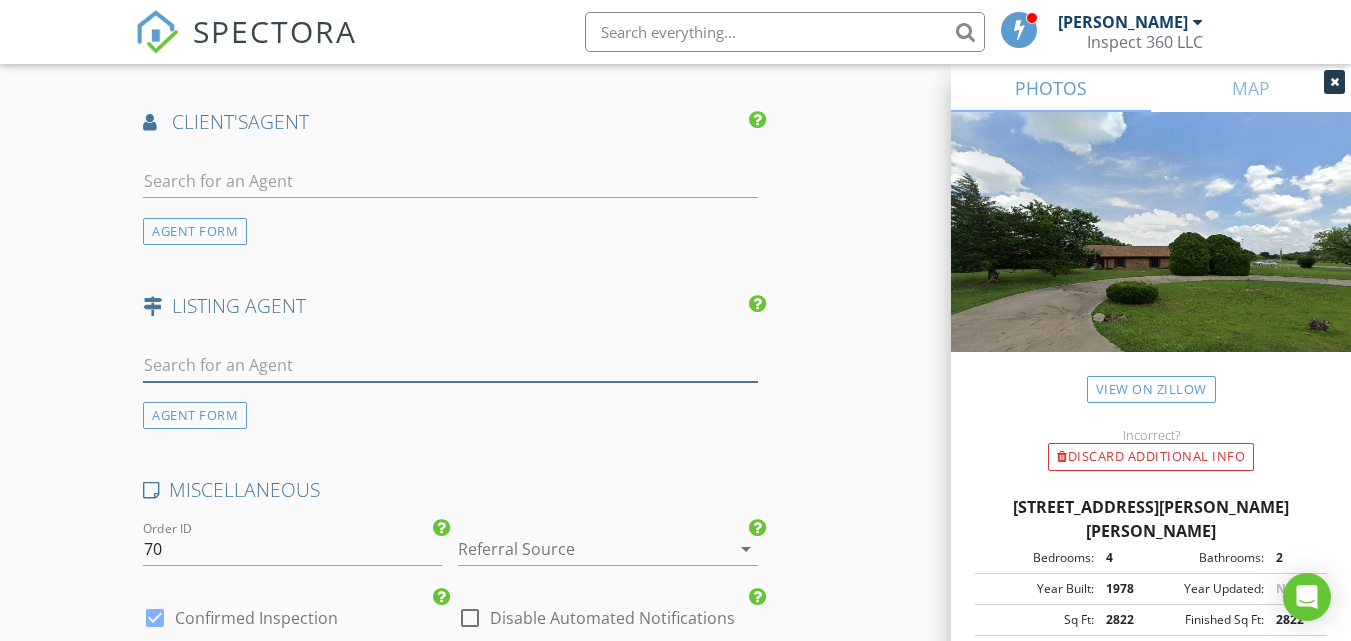 click at bounding box center (450, 365) 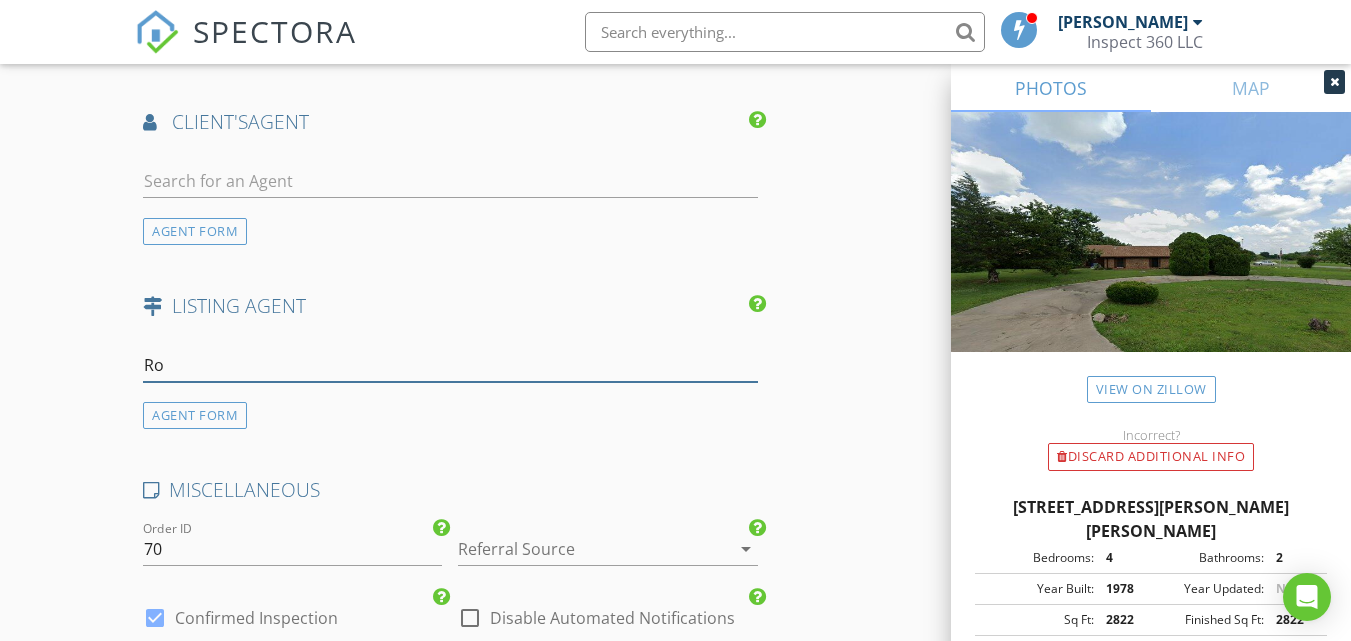 type on "R" 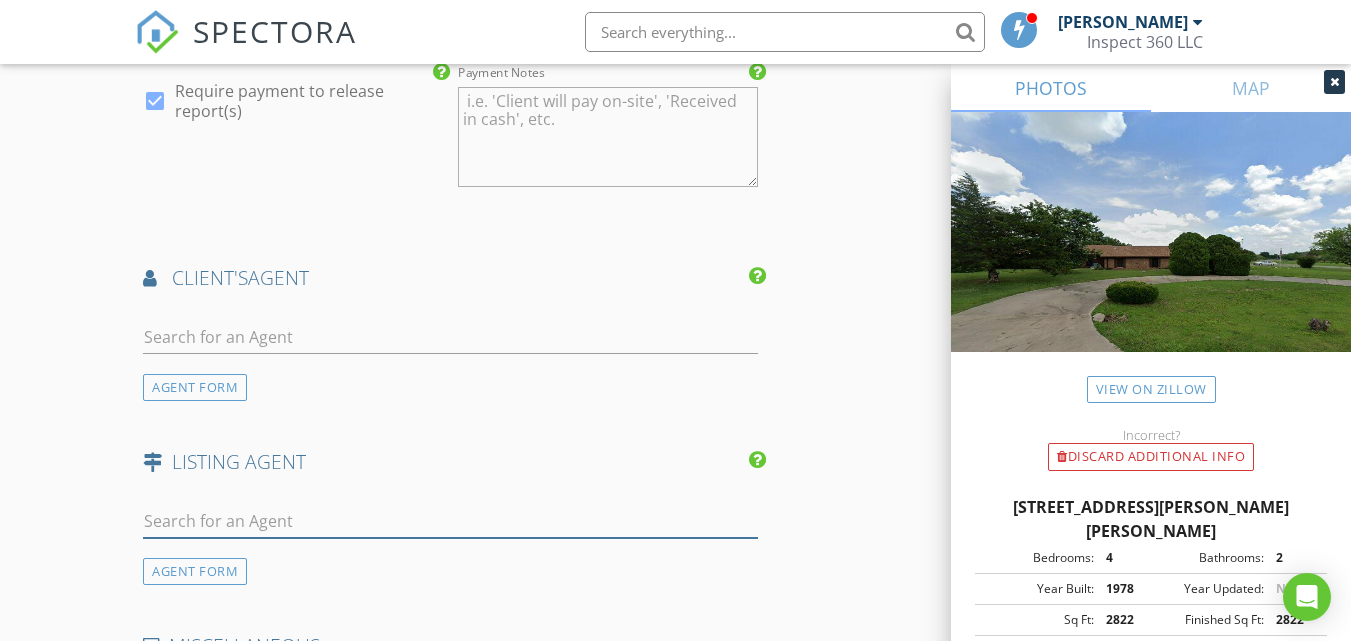 scroll, scrollTop: 2605, scrollLeft: 0, axis: vertical 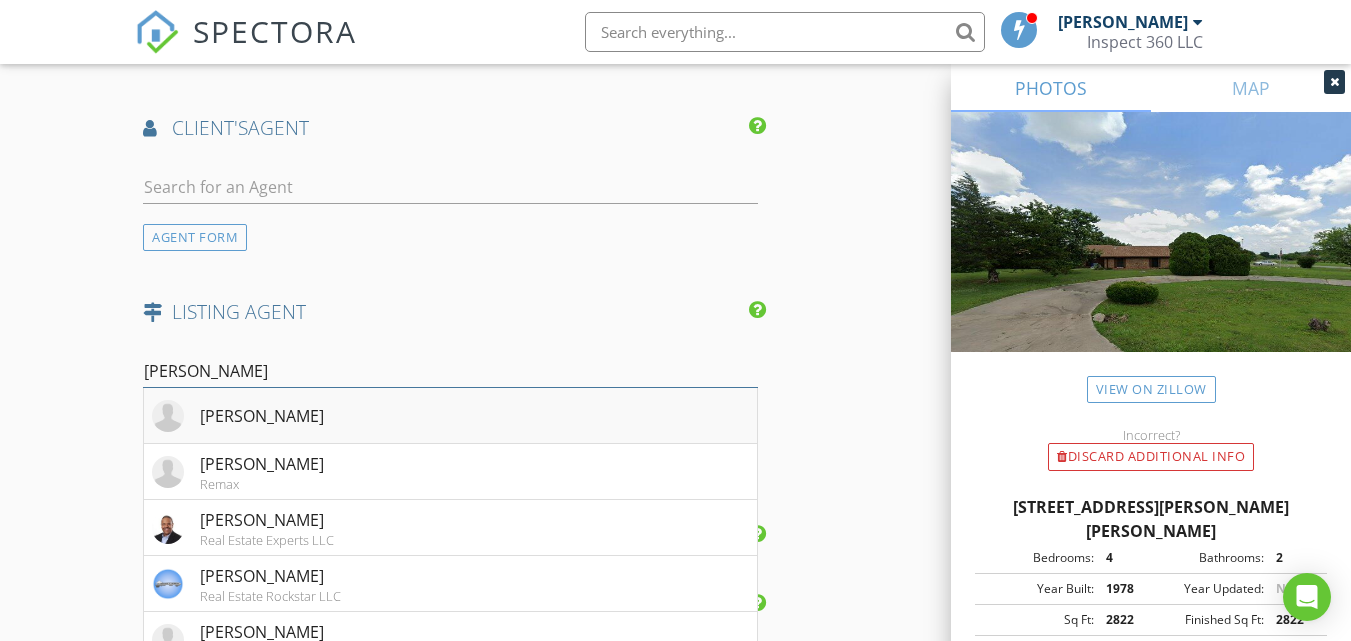 type on "R L" 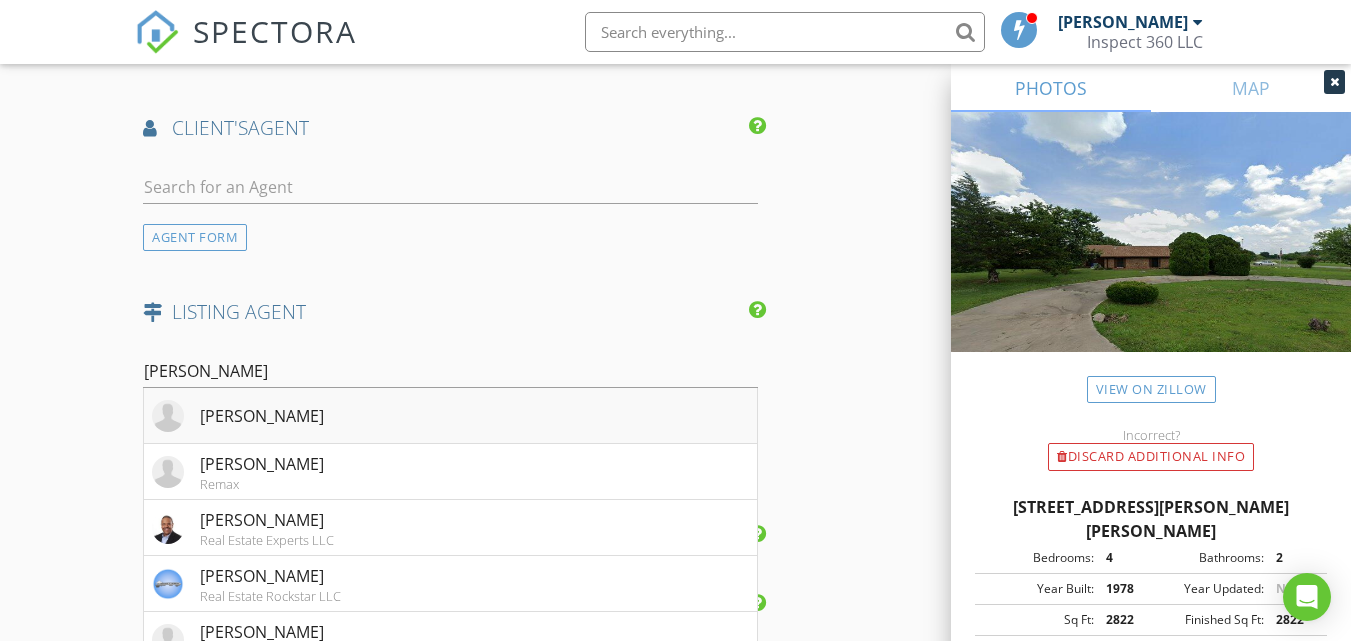 click on "R L Smith" at bounding box center (450, 416) 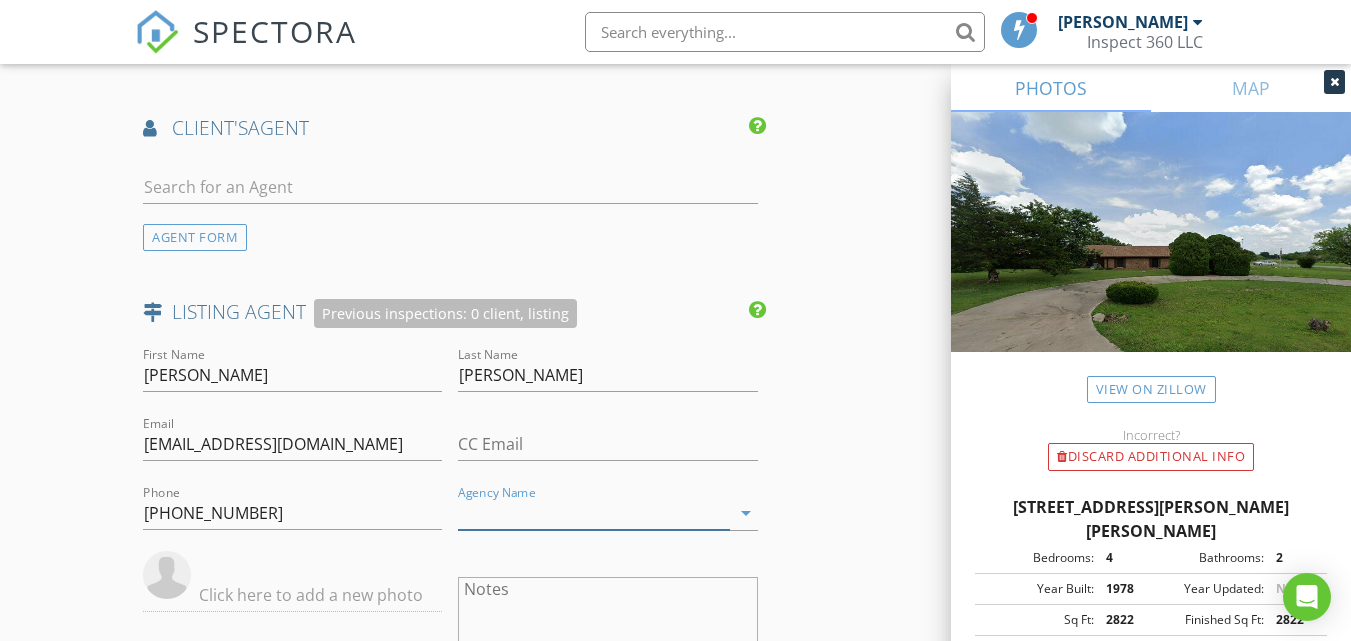 click on "Agency Name" at bounding box center (593, 513) 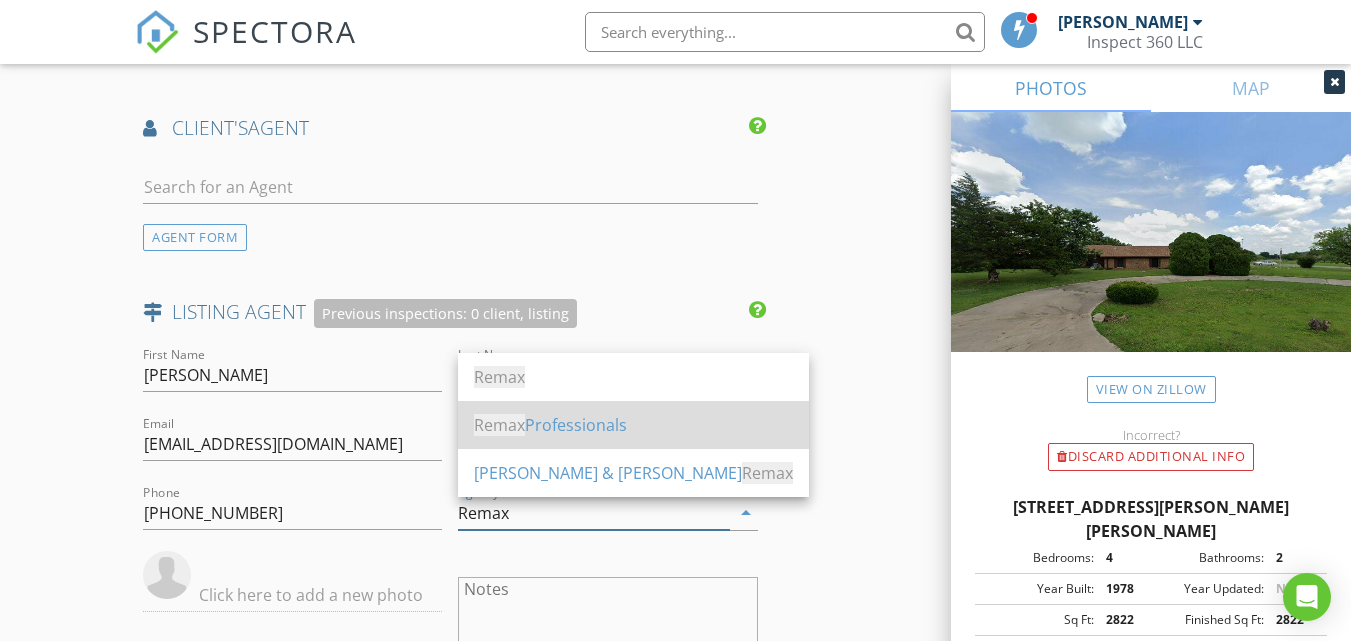 click on "Remax  Professionals" at bounding box center [633, 425] 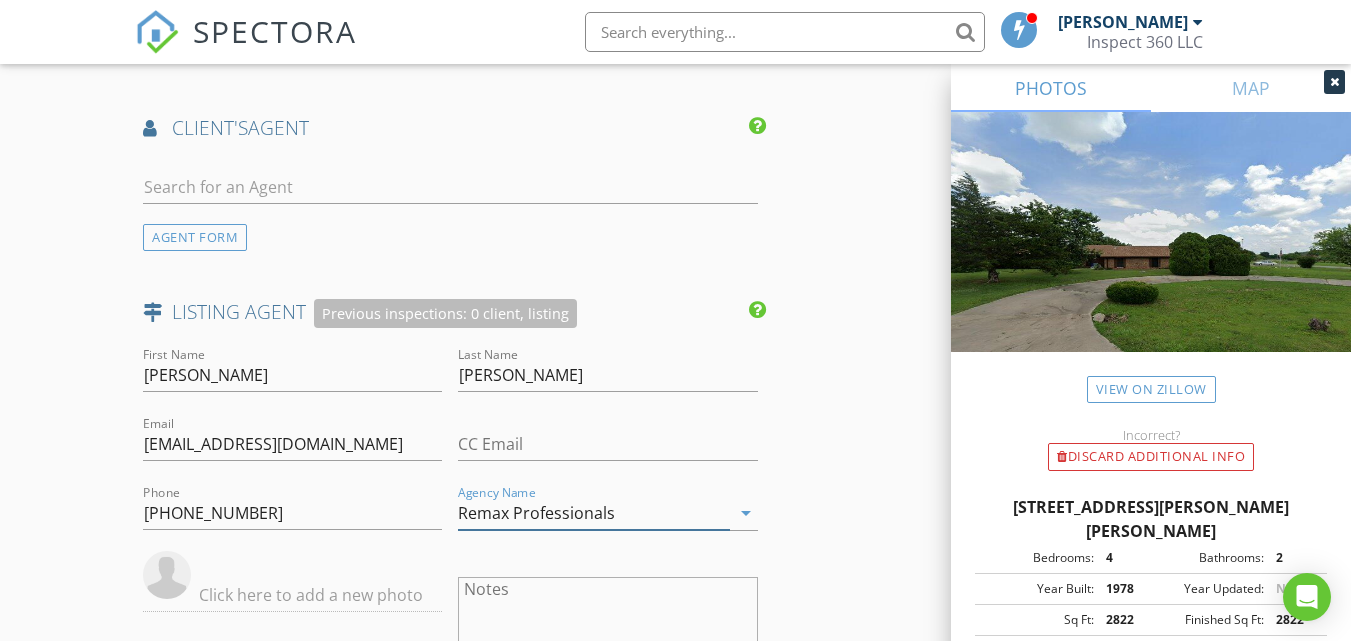 type on "Remax Professionals" 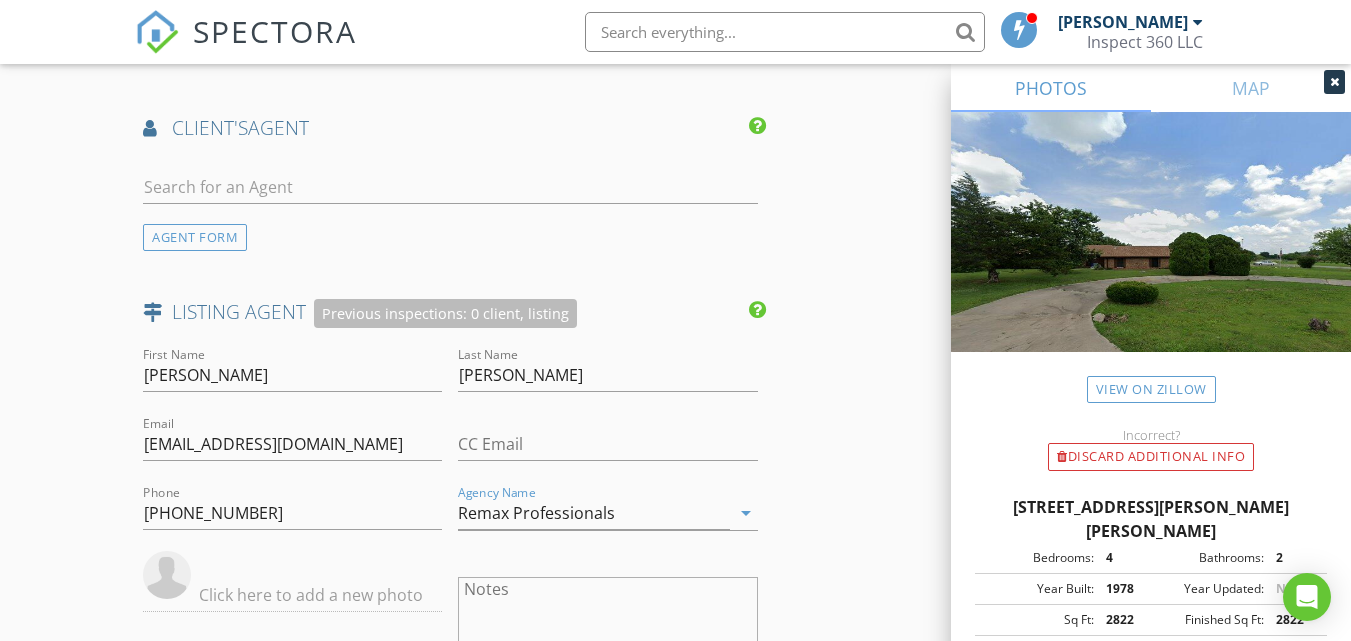 click on "INSPECTOR(S)
check_box   Tristan Sinning   PRIMARY   Tristan Sinning arrow_drop_down   check_box_outline_blank Tristan Sinning specifically requested
Date/Time
07/29/2025 8:00 AM
Location
Address Search       Address 306 Curts Dr   Unit   City Lawton   State OK   Zip 73507   County Comanche     Square Feet 2822   Year Built 1978   Foundation arrow_drop_down     Tristan Sinning     10.2 miles     (15 minutes)
client
check_box Enable Client CC email for this inspection   Client Search     check_box_outline_blank Client is a Company/Organization     First Name Blake & Sara   Last Name Ratcliff   Email This email is invalid   CC Email   Phone 571-228-5074           Notes   Private Notes
ADD ADDITIONAL client
SERVICES
check_box_outline_blank   Commercial Inspectionion" at bounding box center (675, -316) 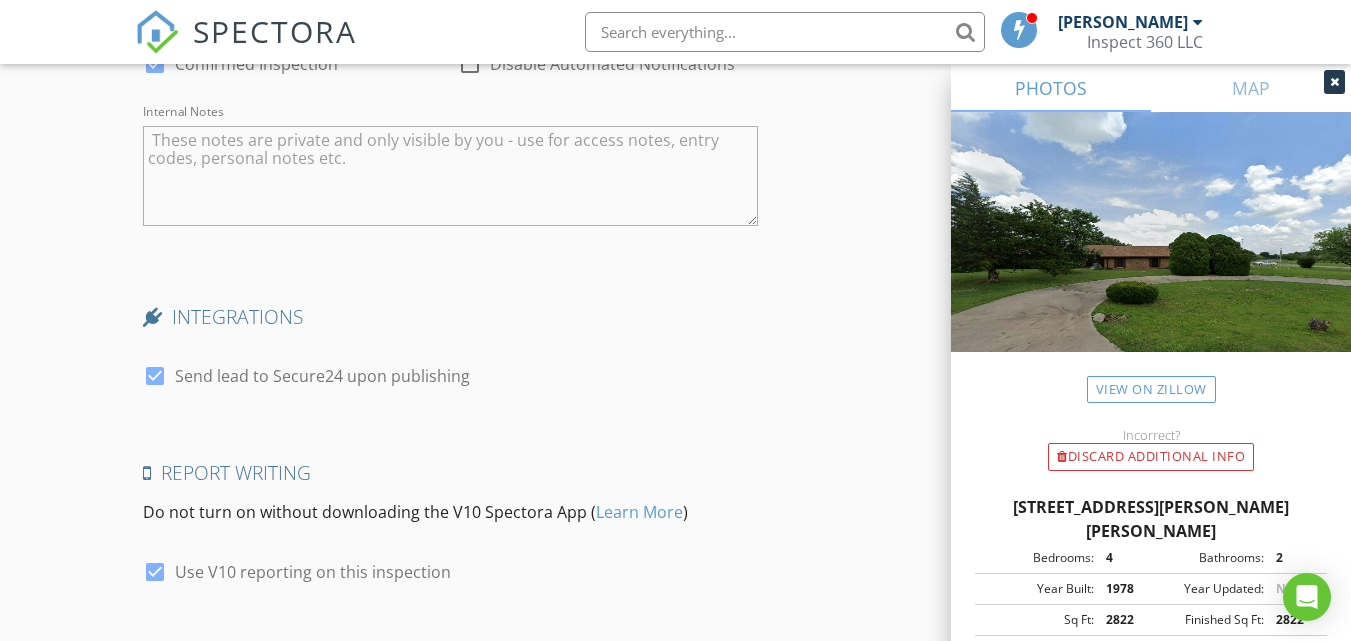 scroll, scrollTop: 3657, scrollLeft: 0, axis: vertical 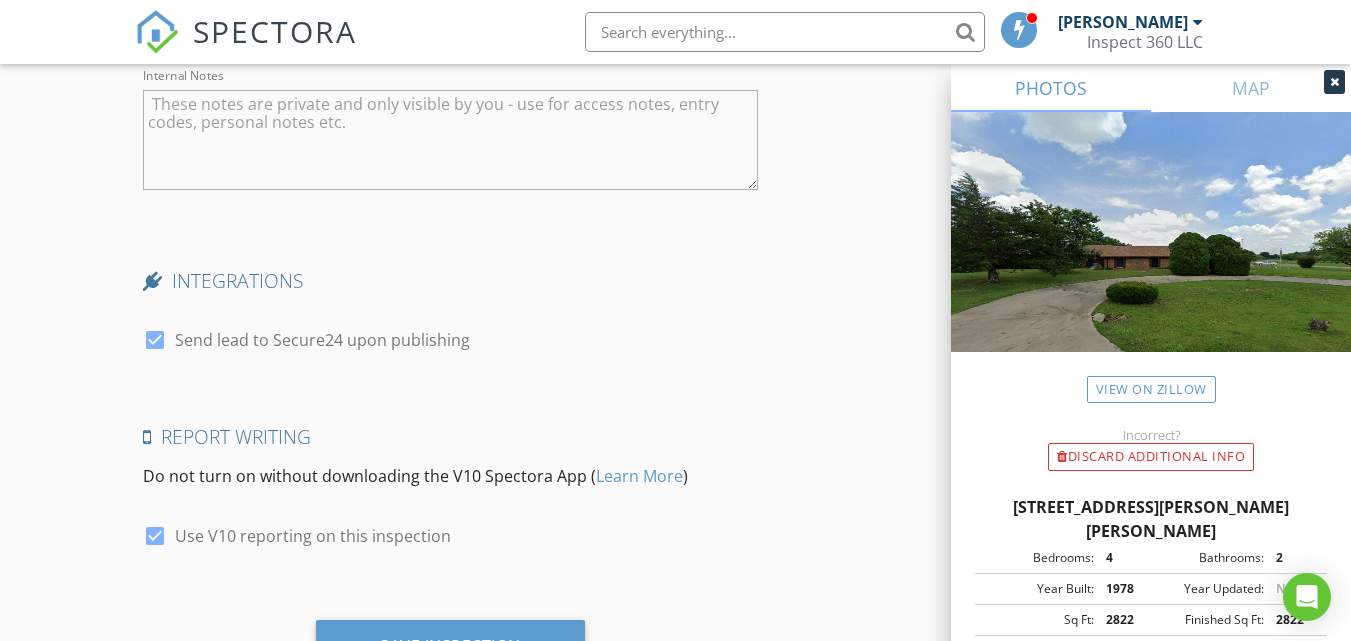 click at bounding box center (155, 340) 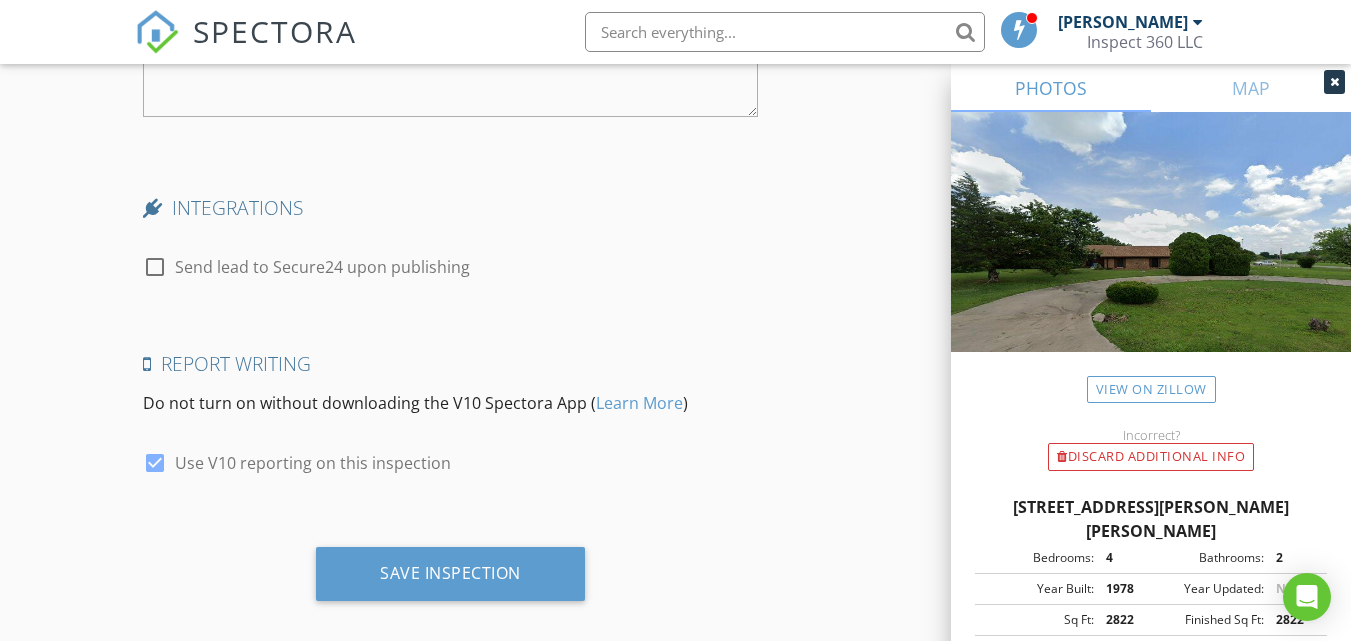 scroll, scrollTop: 3753, scrollLeft: 0, axis: vertical 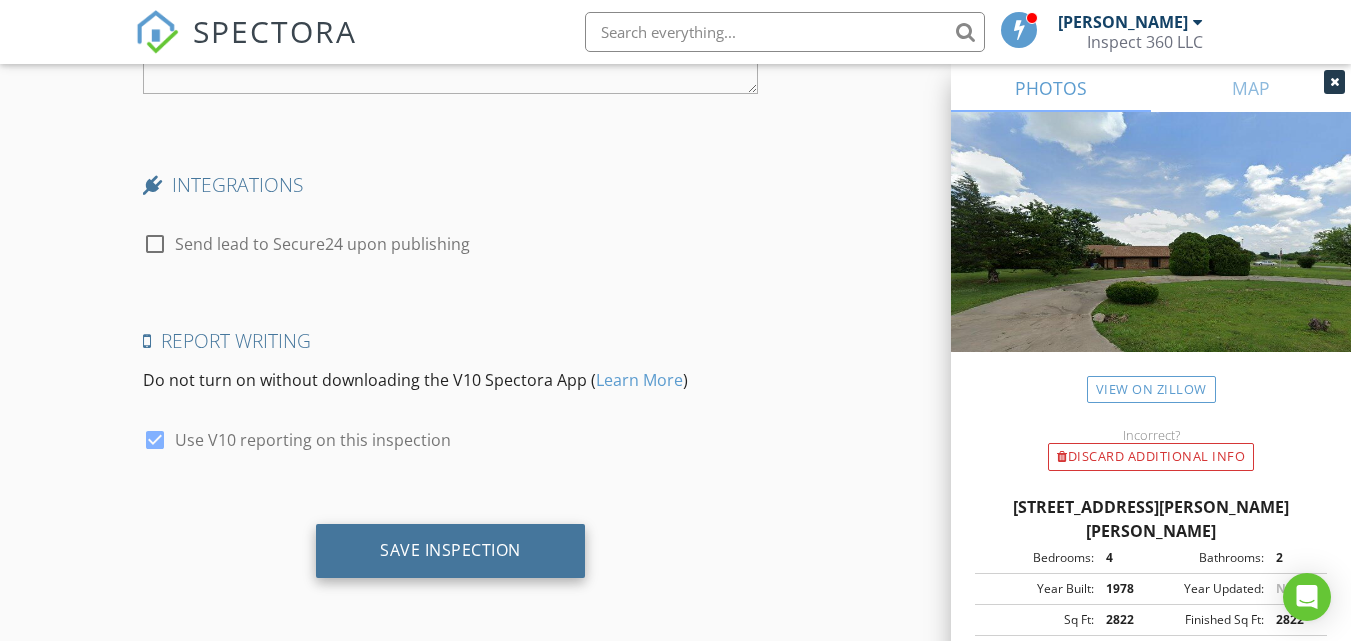 click on "Save Inspection" at bounding box center [450, 551] 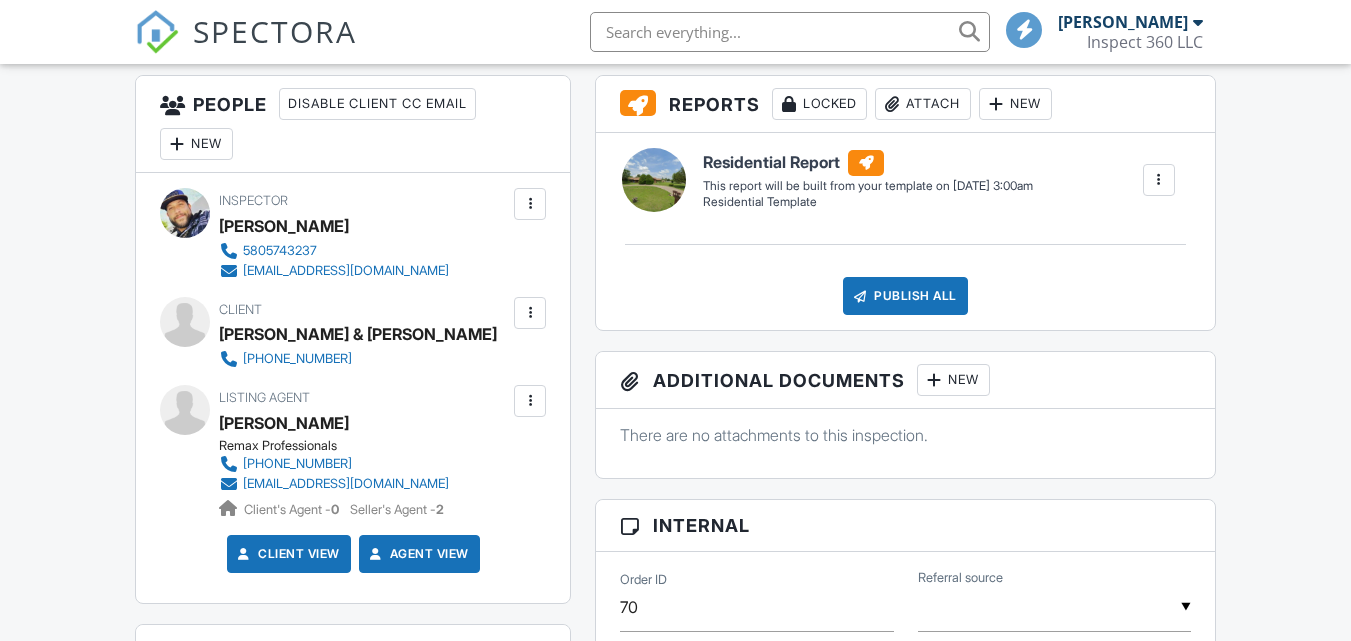 scroll, scrollTop: 524, scrollLeft: 0, axis: vertical 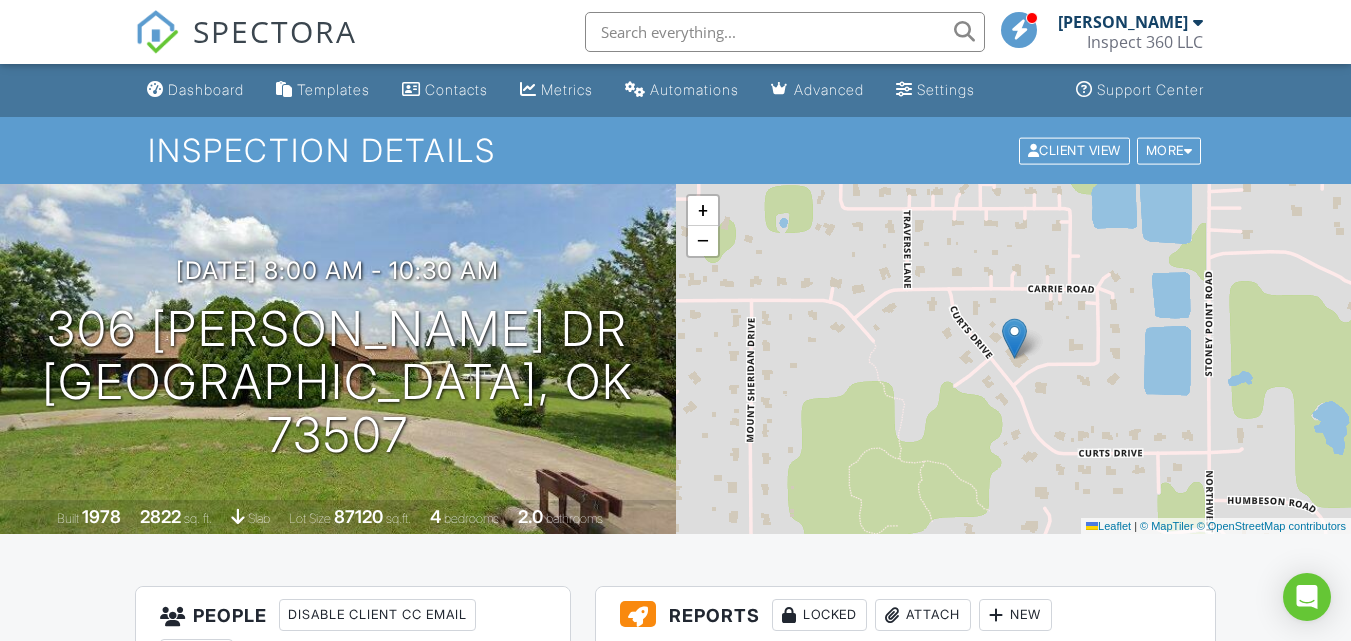 click on "SPECTORA
[PERSON_NAME]
Inspect 360 LLC
Role:
Inspector
Change Role
Dashboard
New Inspection
Inspections
Calendar
Template Editor
Contacts
Automations
Team
Metrics
Payments
Data Exports
Billing
Reporting
Advanced
Settings
What's New
Sign Out
Change Active Role
Your account has more than one possible role. Please choose how you'd like to view the site:
Company/Agency
City
Role
Dashboard
Templates
Contacts
Metrics
Automations
Advanced
Settings
Support Center
Inspection Details
Client View
More
Property Details
Reschedule
Reorder / Copy
Share" at bounding box center [675, 1307] 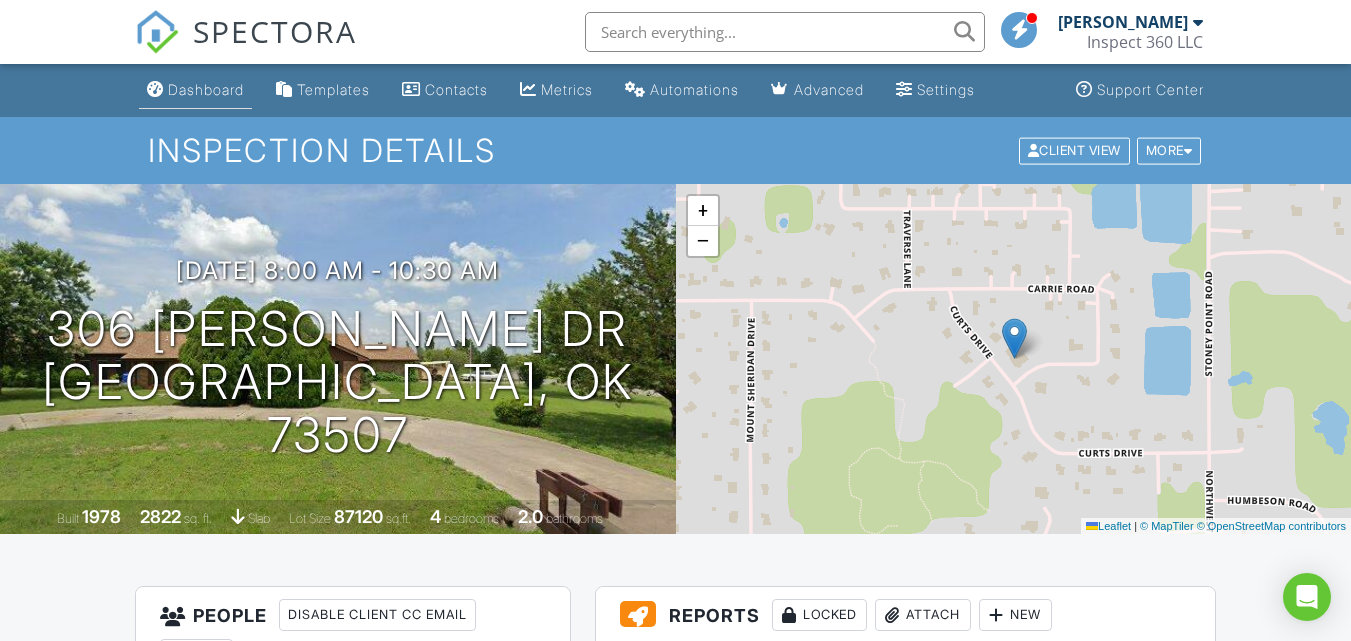 click on "Dashboard" at bounding box center [206, 89] 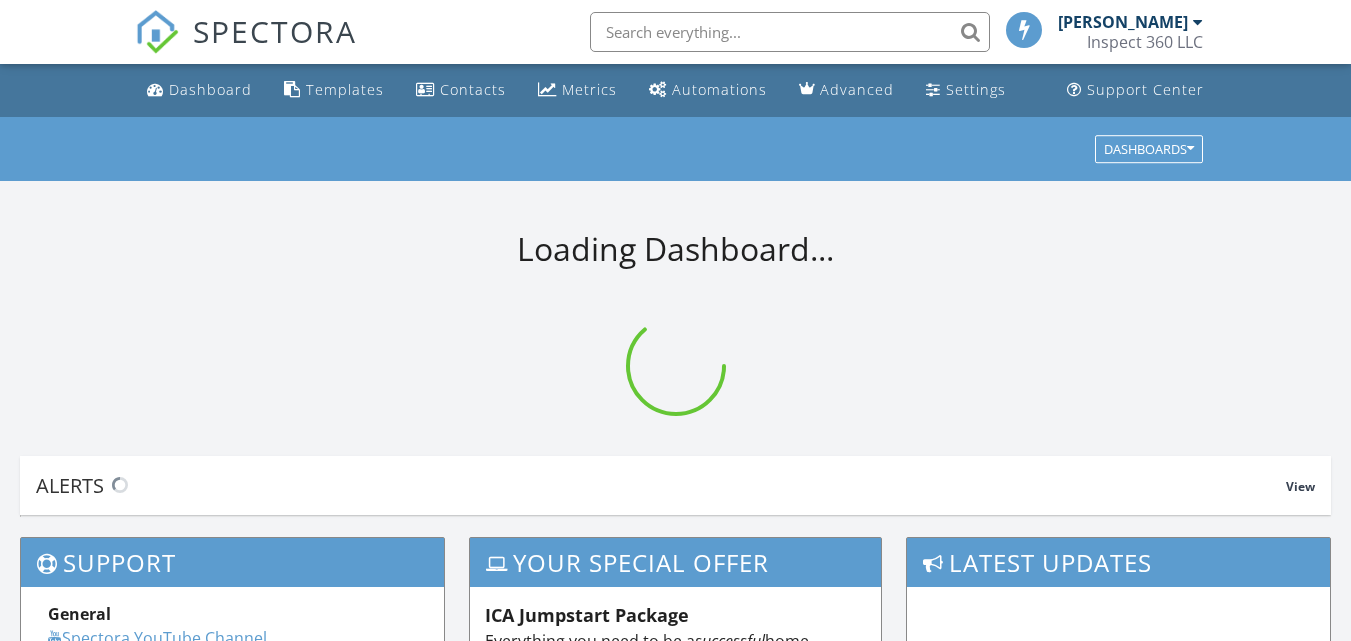 scroll, scrollTop: 0, scrollLeft: 0, axis: both 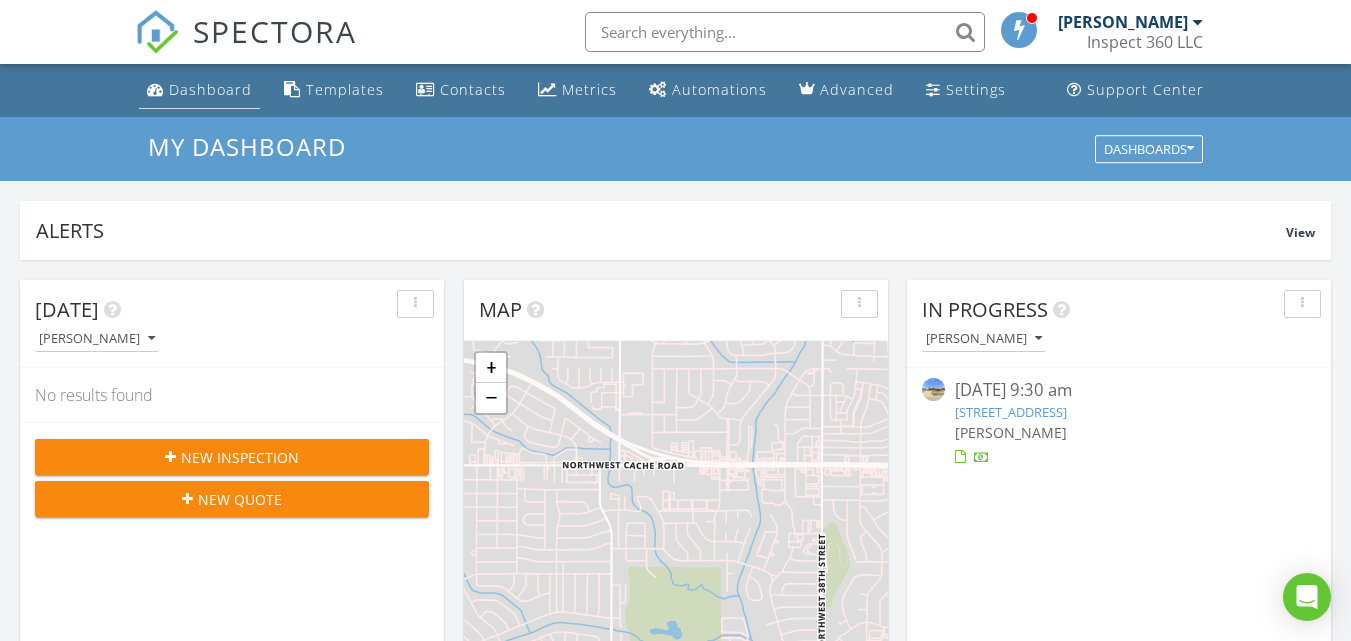 click on "Dashboard" at bounding box center (210, 89) 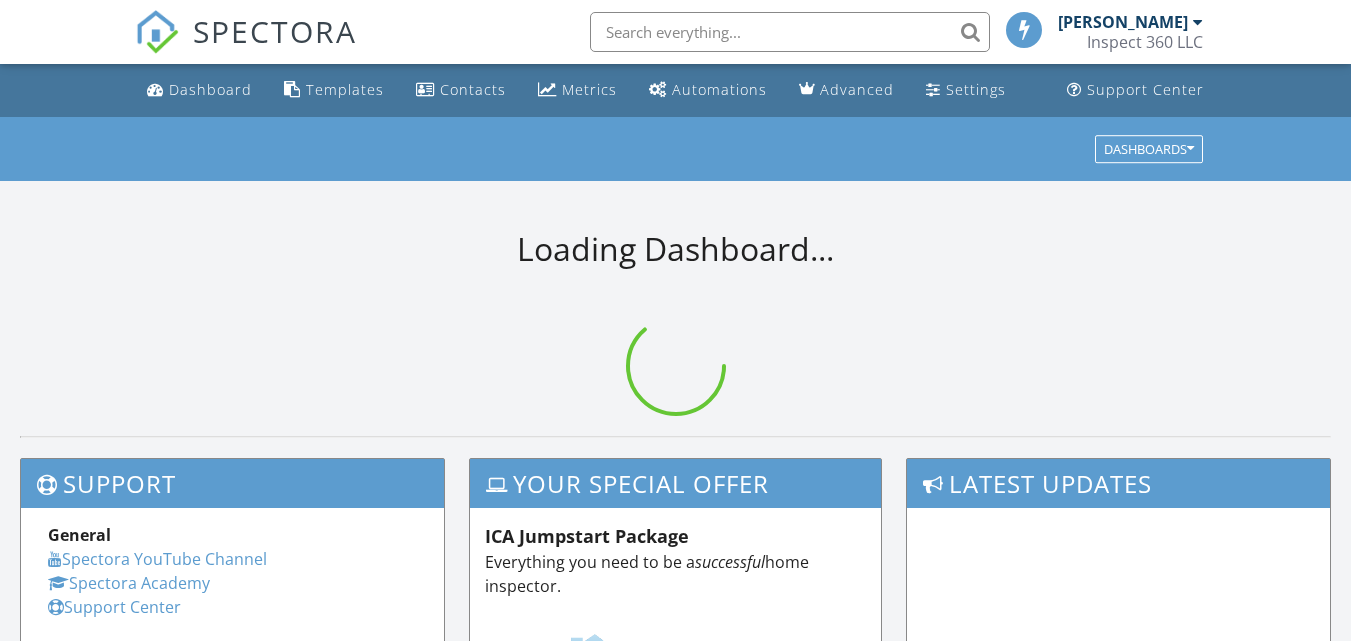 scroll, scrollTop: 0, scrollLeft: 0, axis: both 